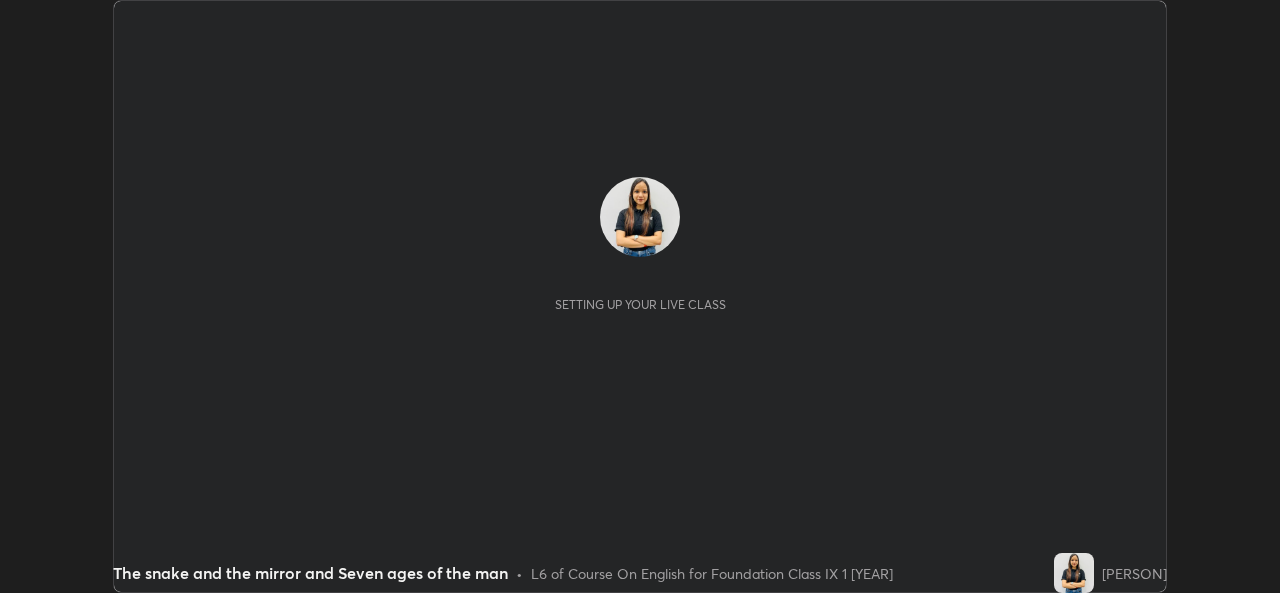 scroll, scrollTop: 0, scrollLeft: 0, axis: both 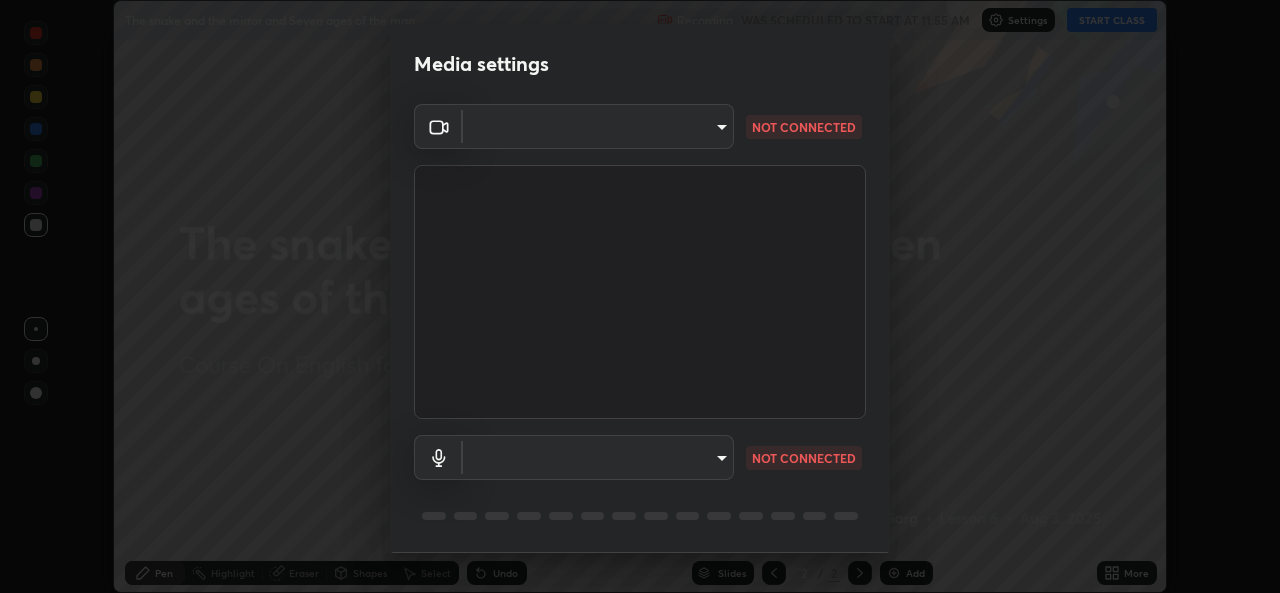 type on "7d811b6bfd6768c5050a3a9dca45426391a2eb9d366564d1b5c3756541264f48" 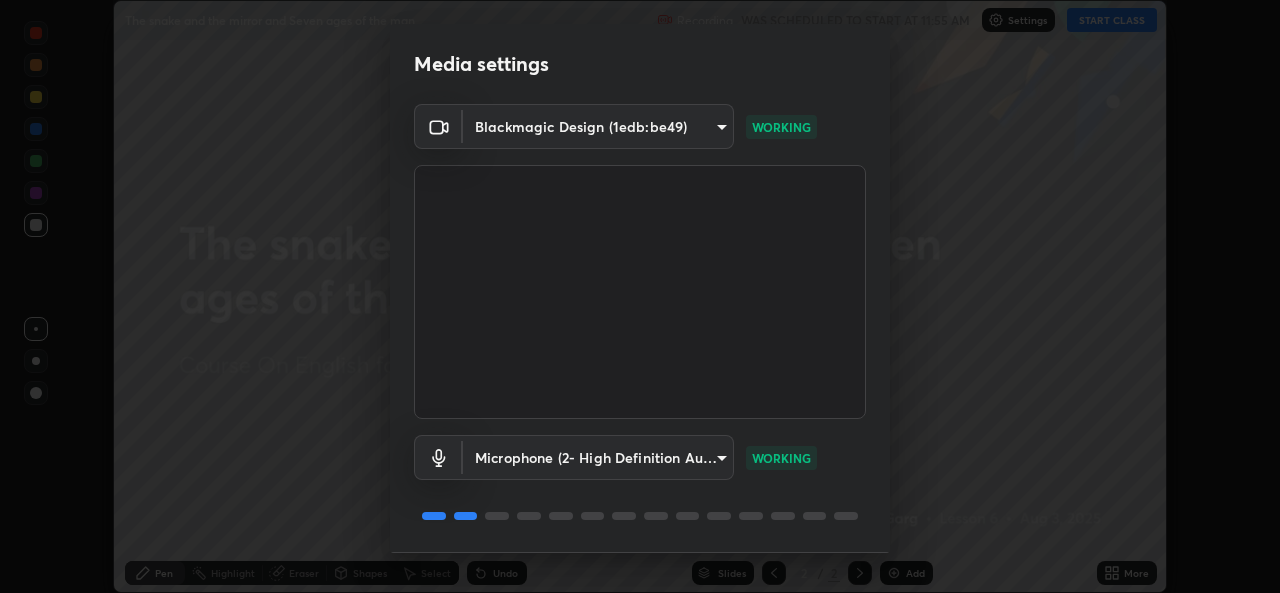 scroll, scrollTop: 63, scrollLeft: 0, axis: vertical 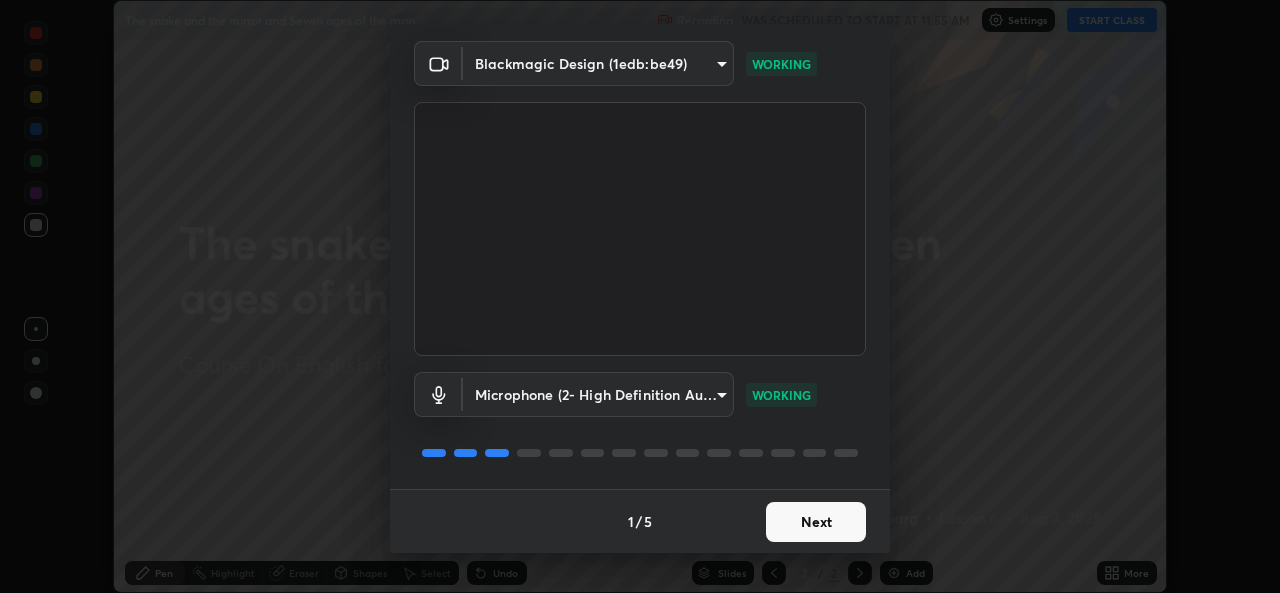 click on "Next" at bounding box center (816, 522) 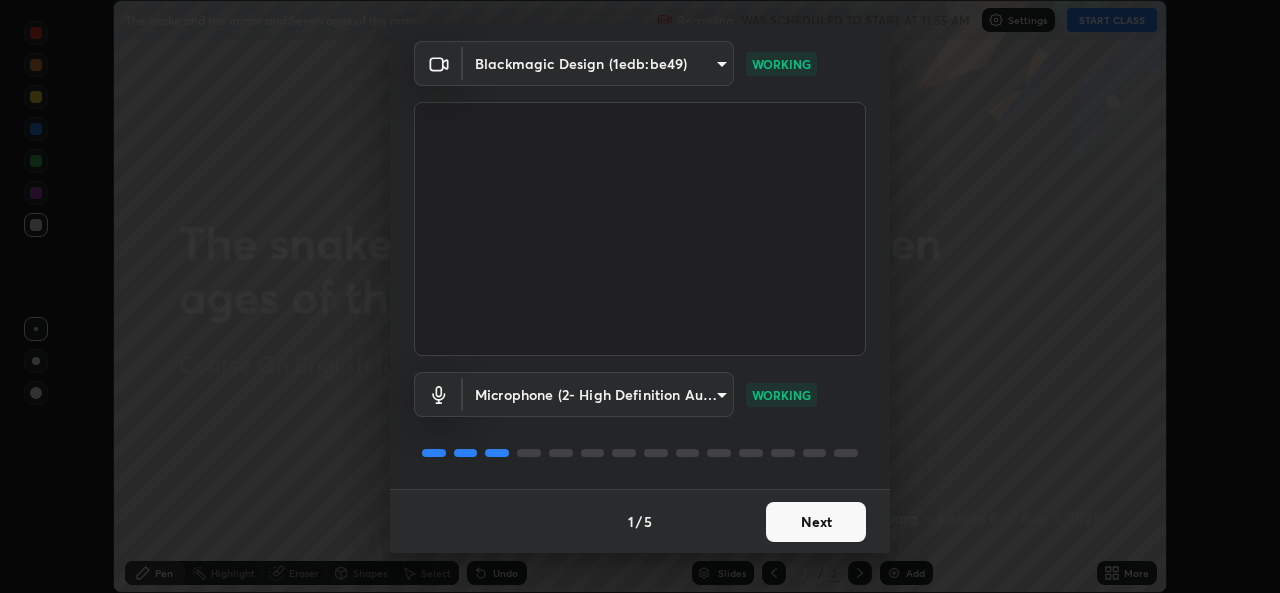 scroll, scrollTop: 0, scrollLeft: 0, axis: both 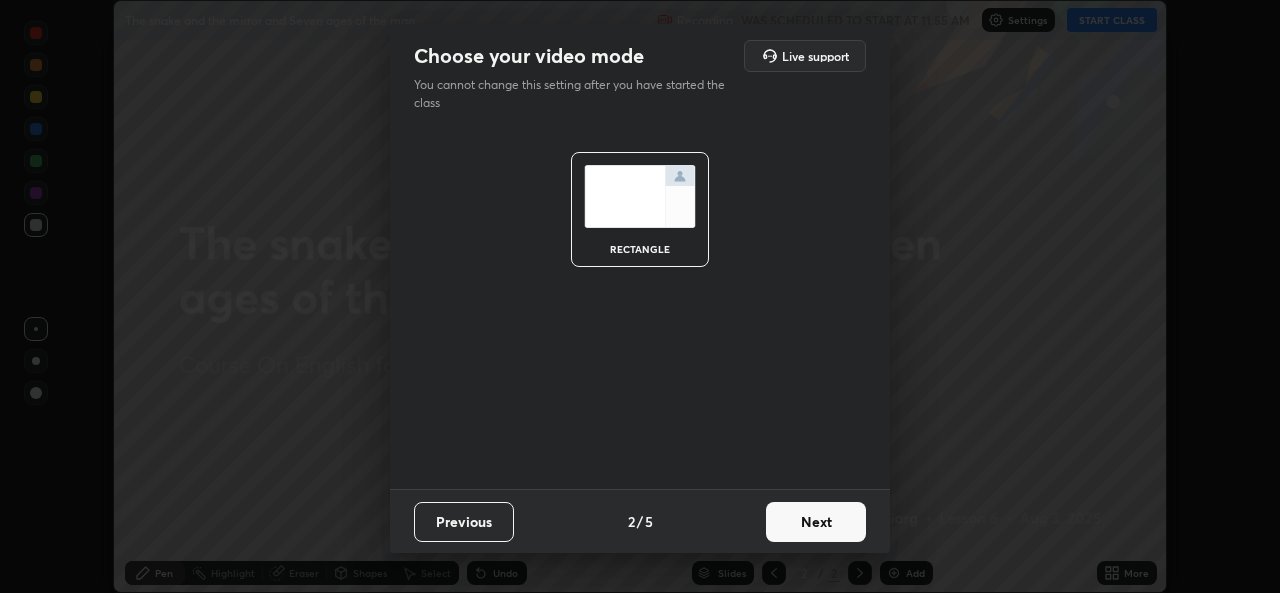 click on "Next" at bounding box center (816, 522) 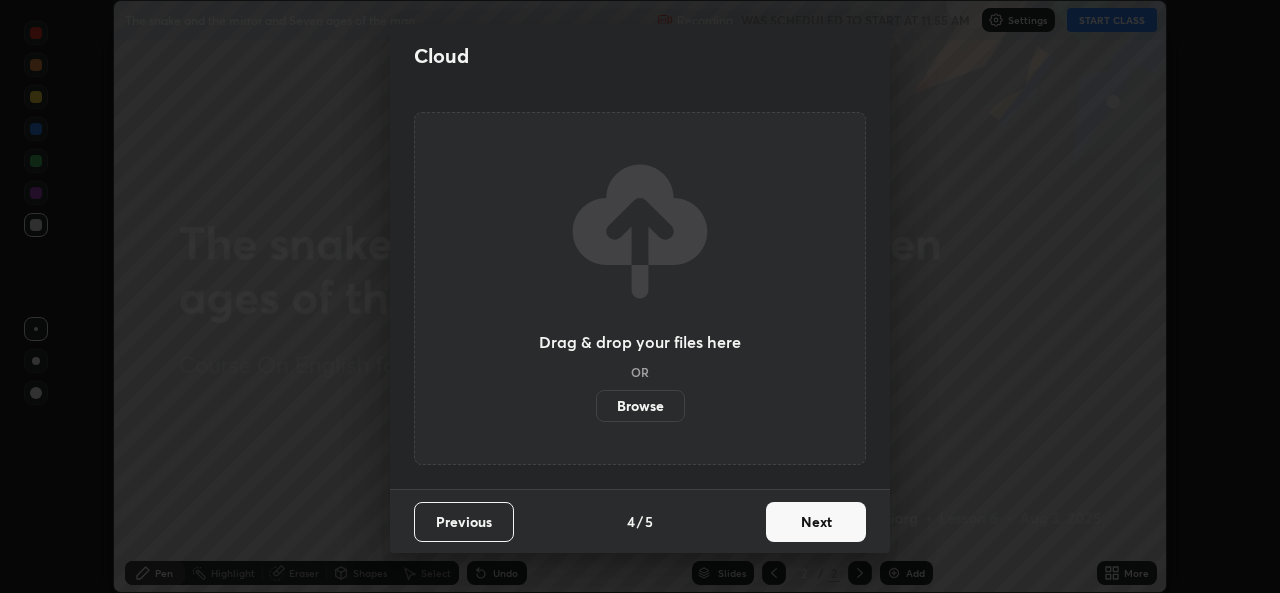 click on "Next" at bounding box center (816, 522) 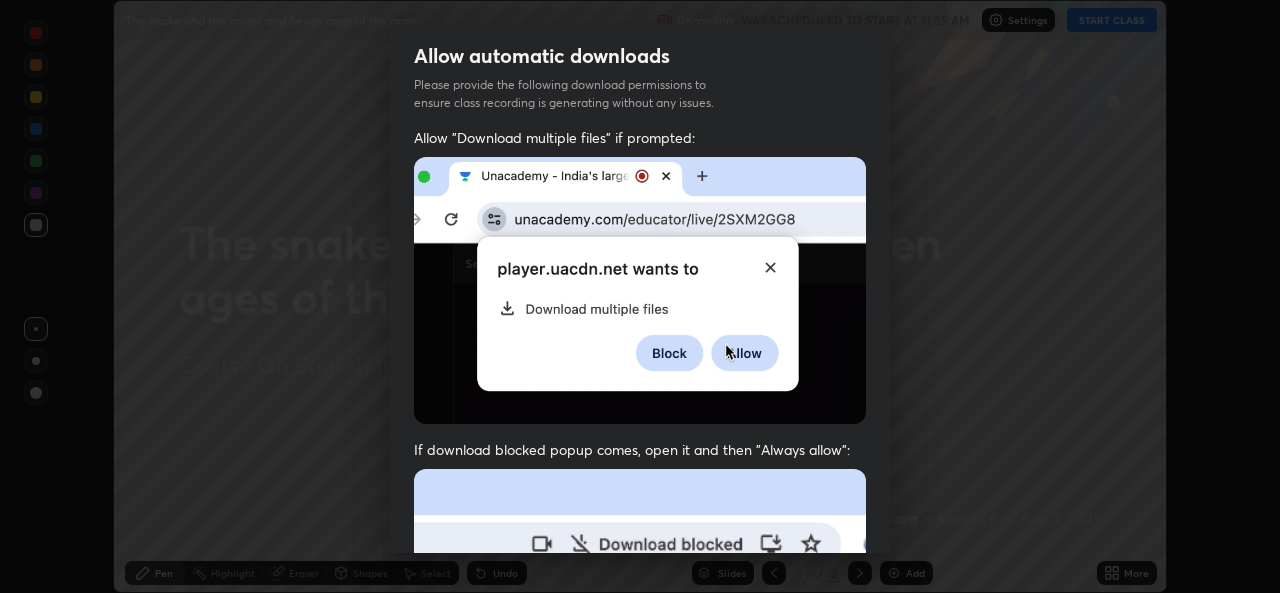 click at bounding box center [640, 687] 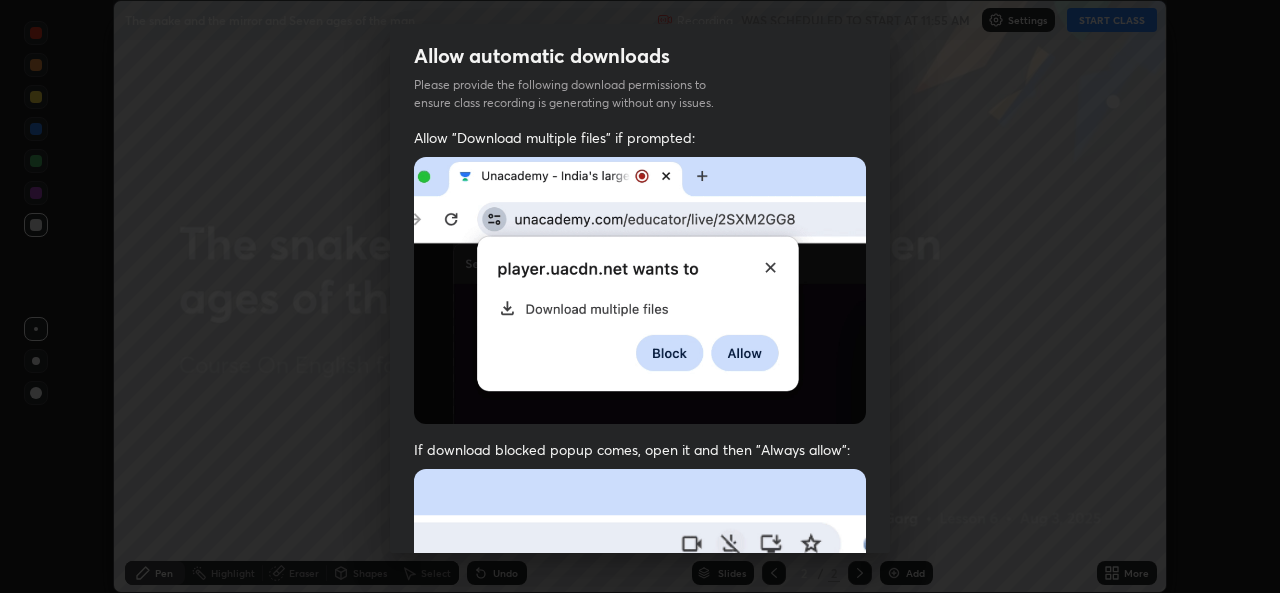 click at bounding box center (640, 687) 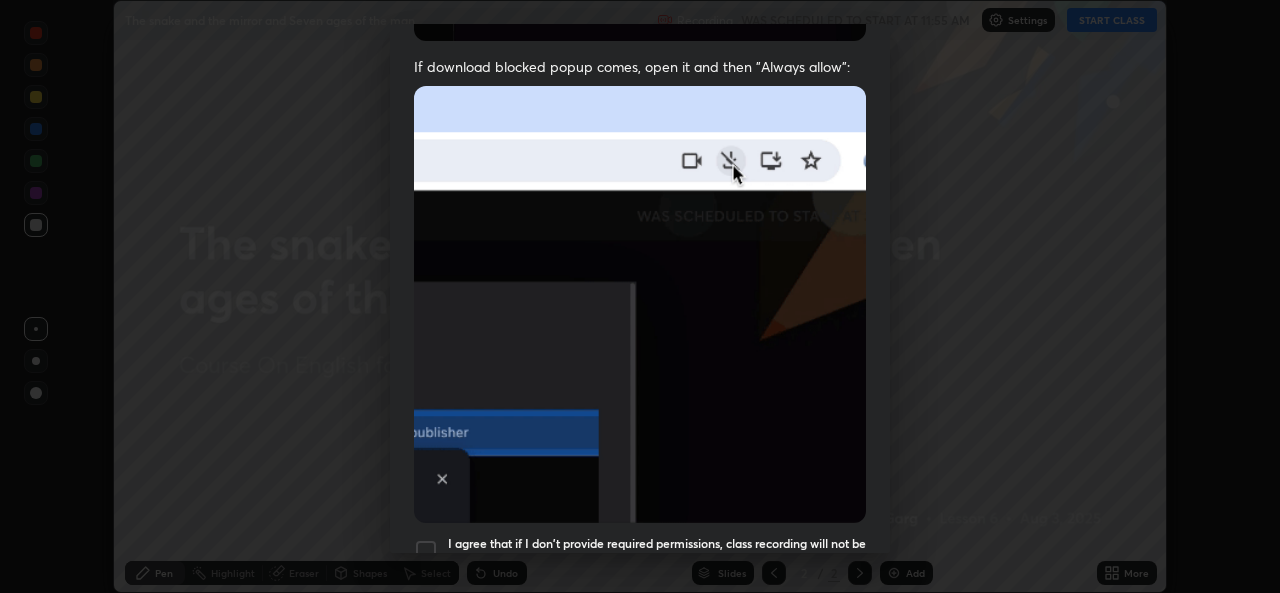 scroll, scrollTop: 471, scrollLeft: 0, axis: vertical 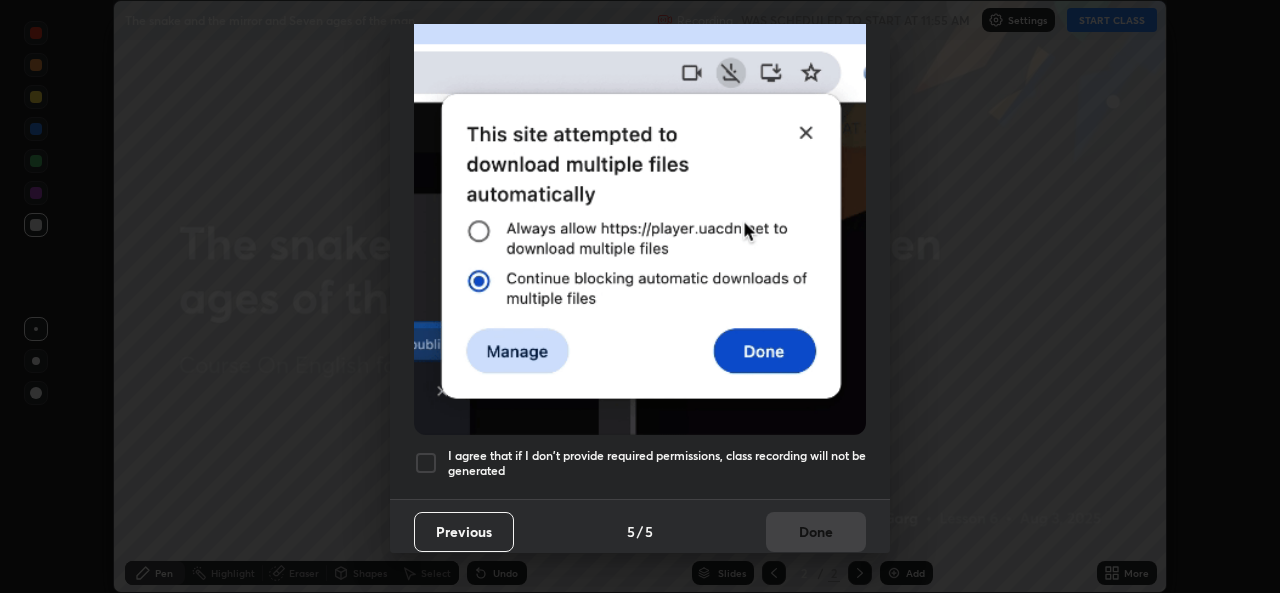click on "Previous 5 / 5 Done" at bounding box center (640, 531) 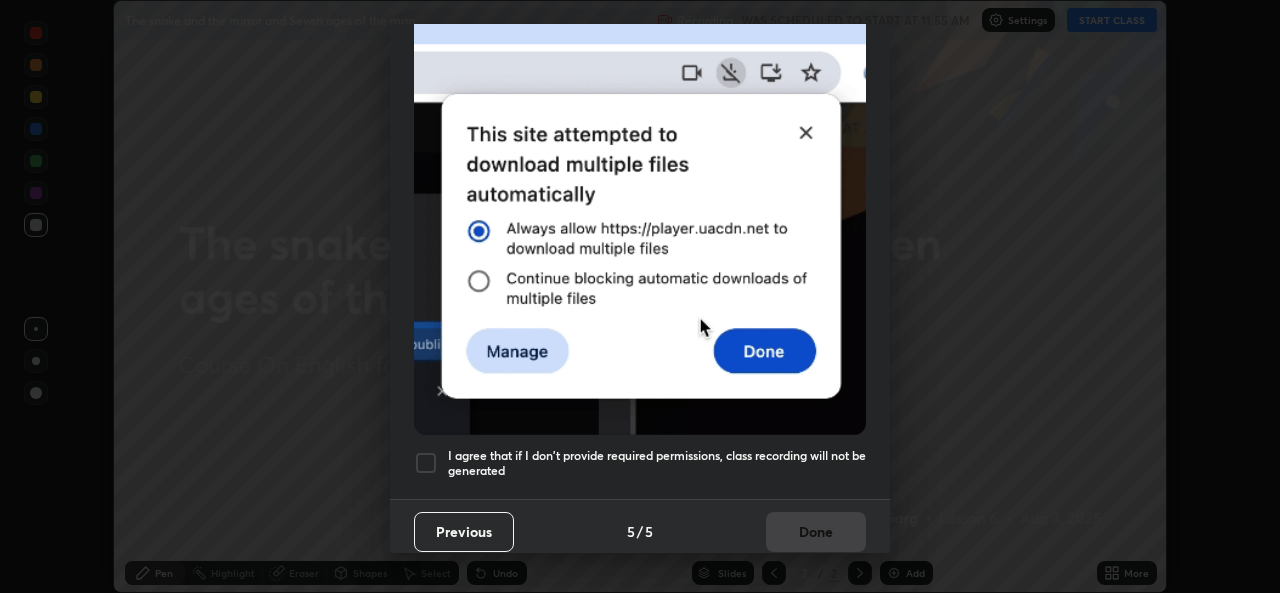 click on "I agree that if I don't provide required permissions, class recording will not be generated" at bounding box center [657, 463] 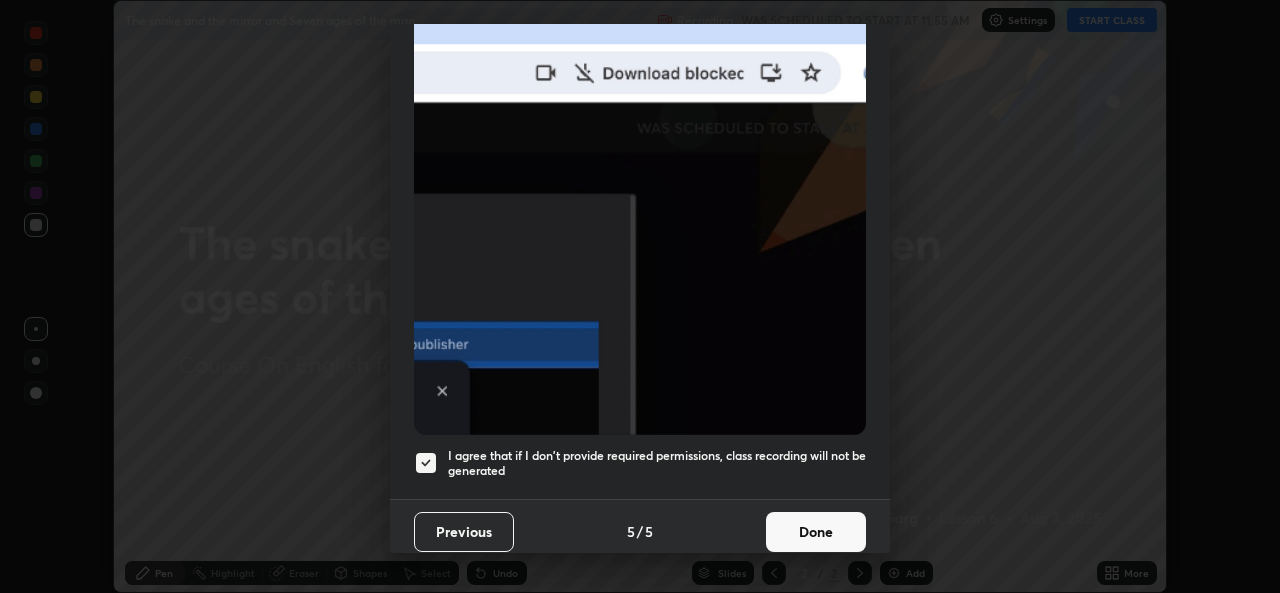 click on "Done" at bounding box center (816, 532) 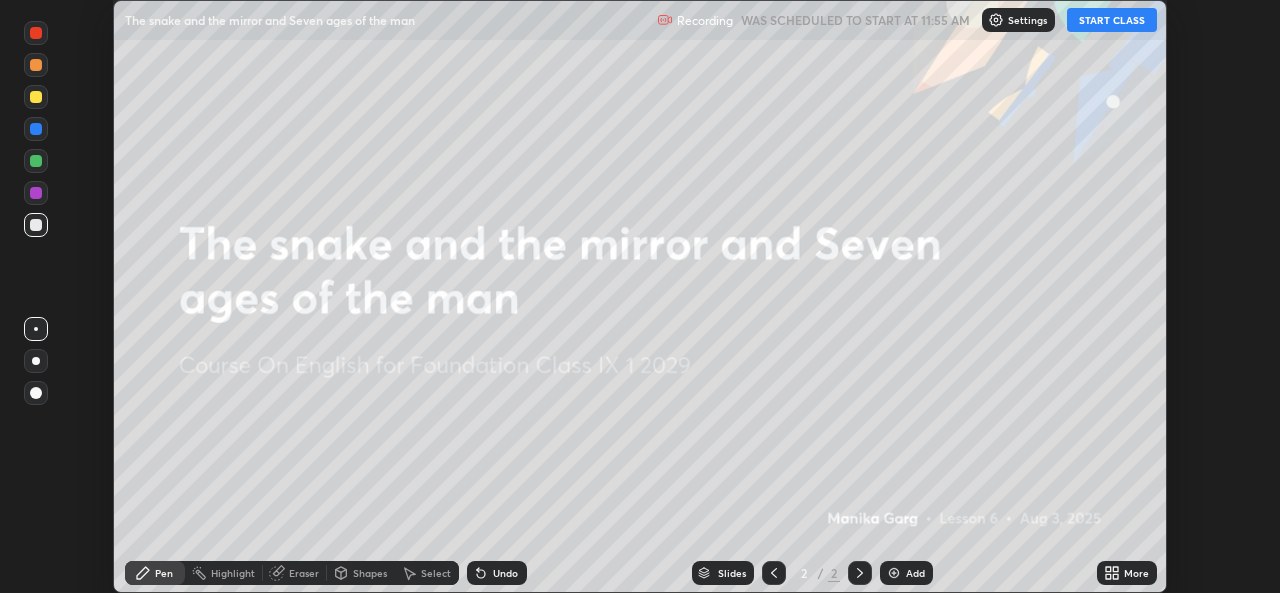 click on "START CLASS" at bounding box center (1112, 20) 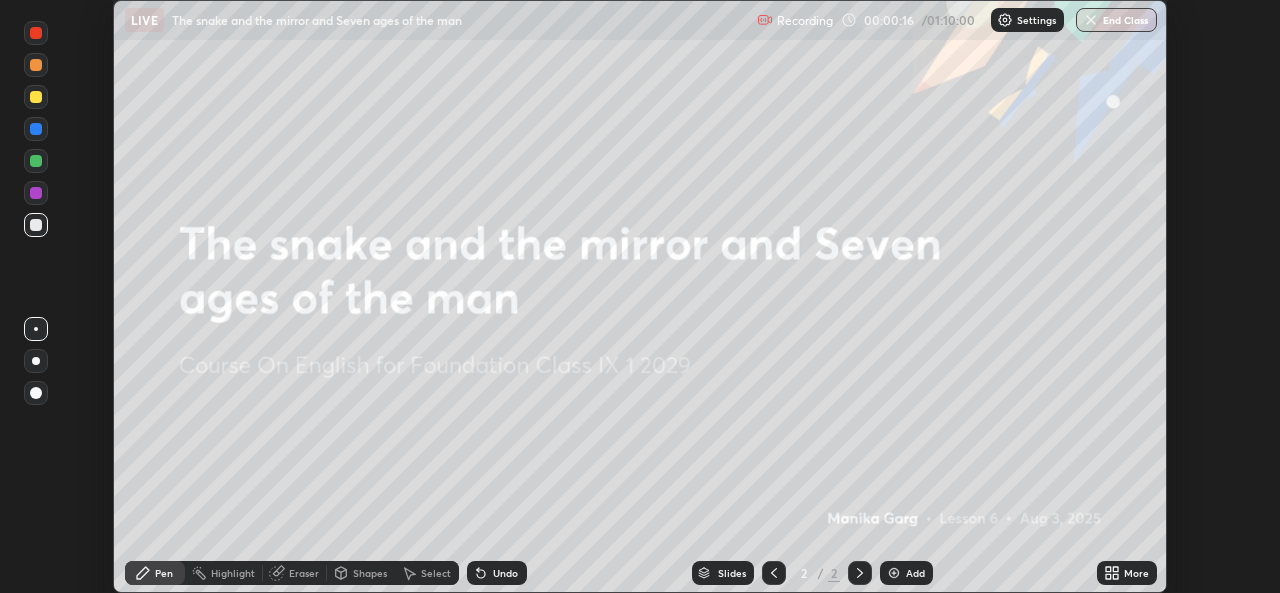 click on "More" at bounding box center [1136, 573] 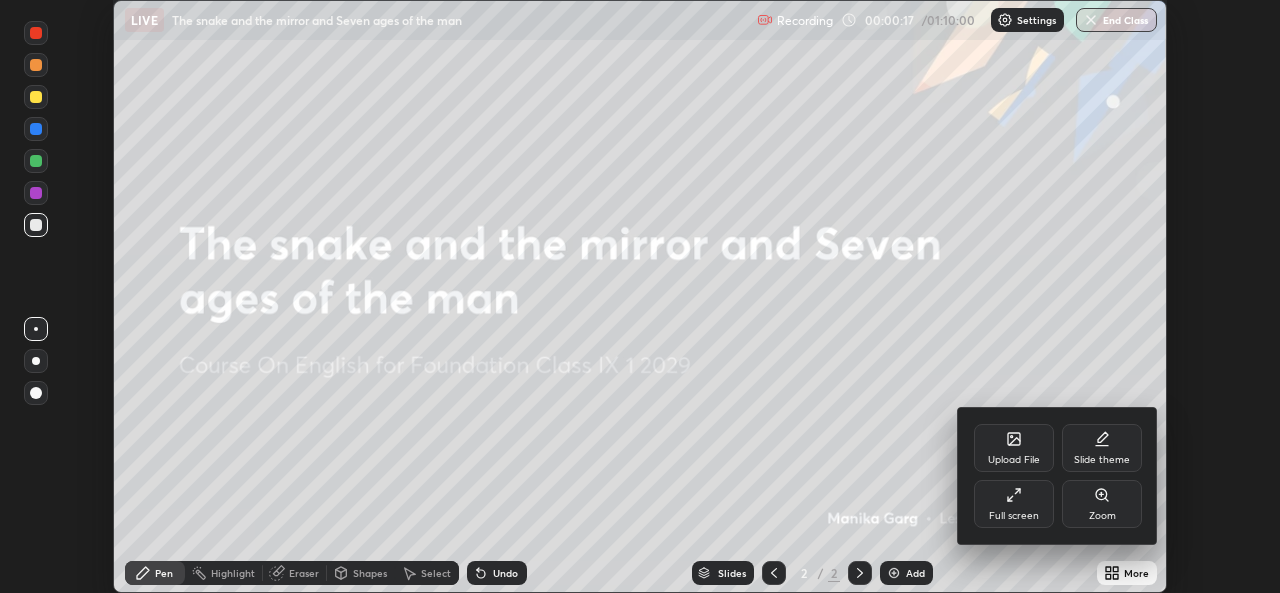 click on "Upload File" at bounding box center [1014, 460] 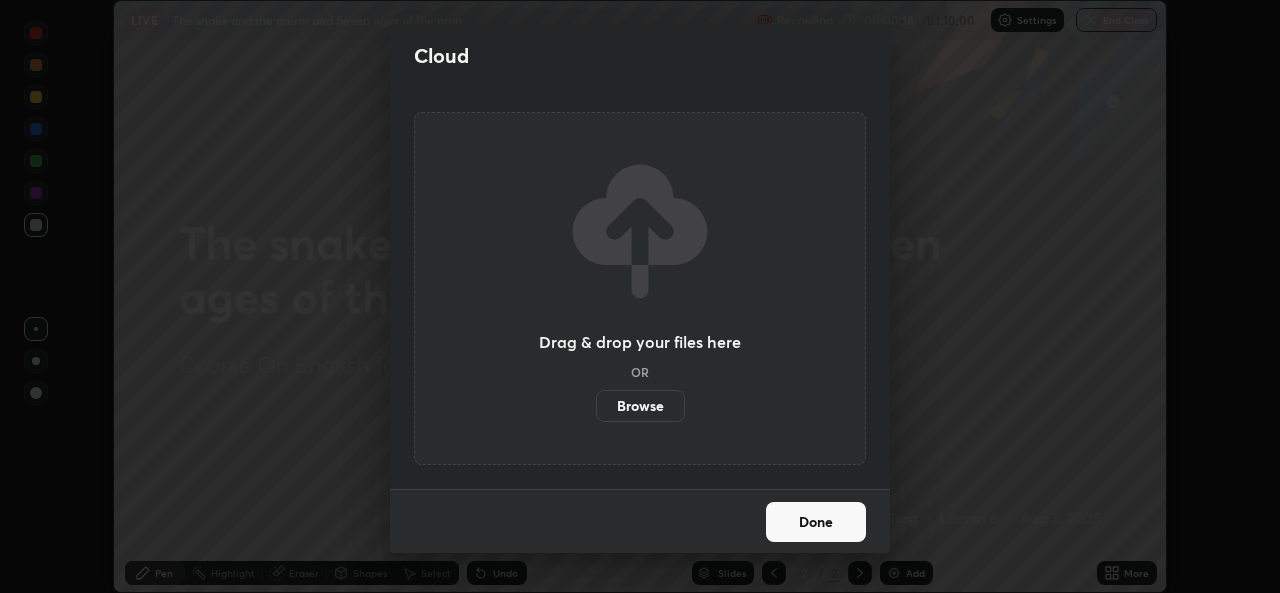 click on "Browse" at bounding box center [640, 406] 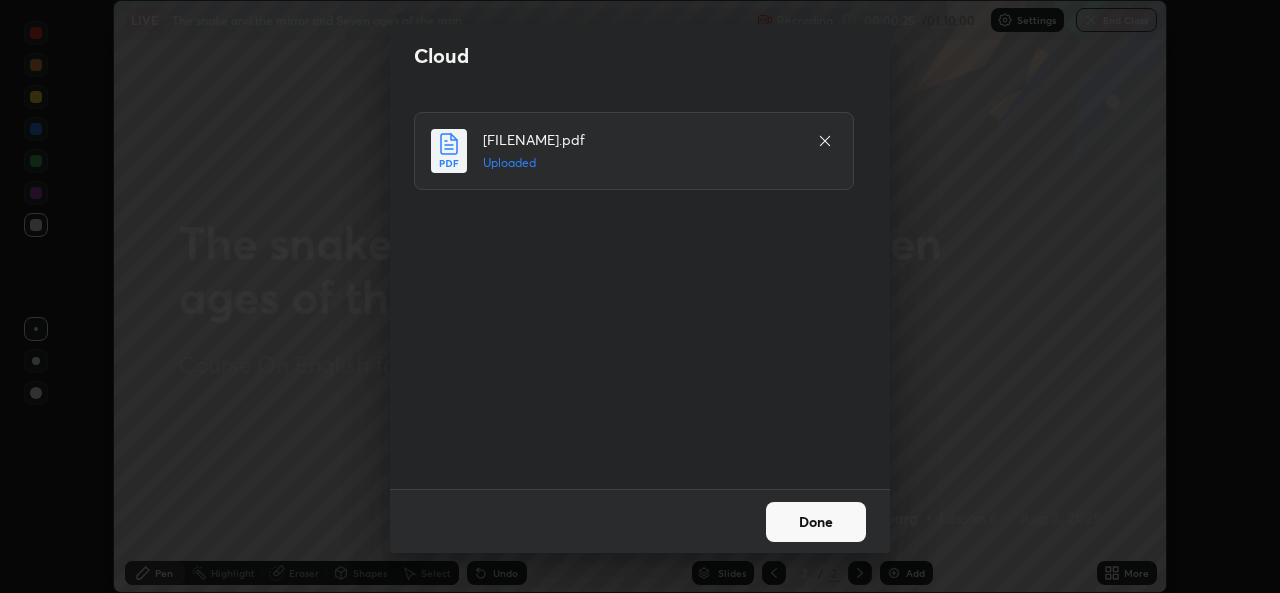 click on "Done" at bounding box center [816, 522] 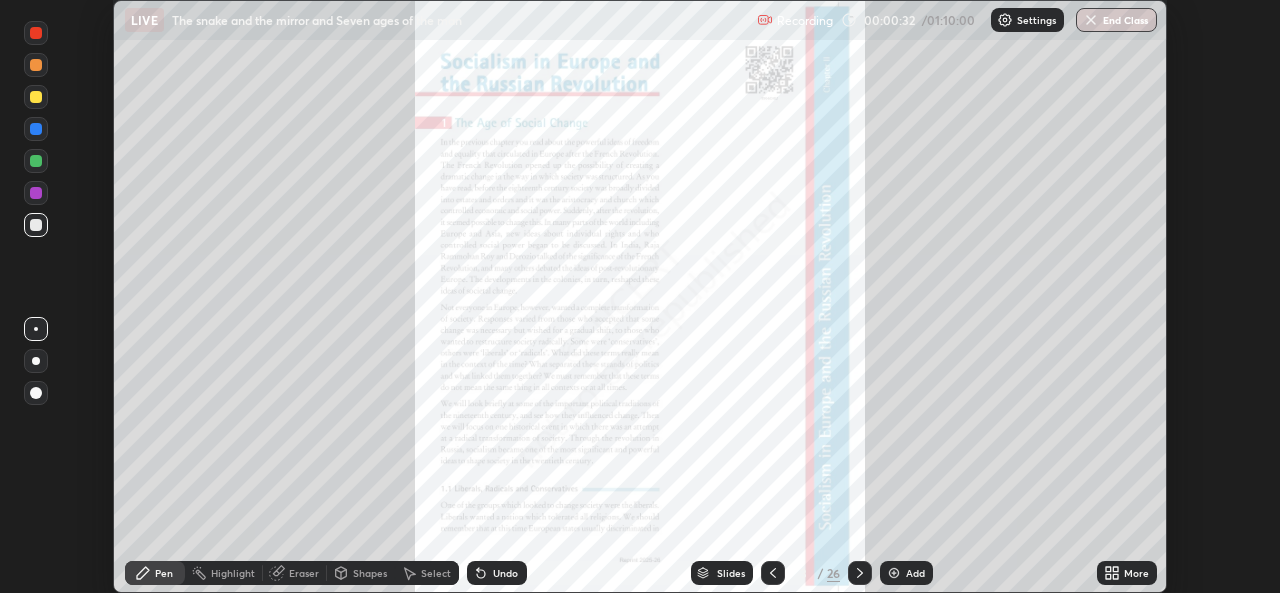 click 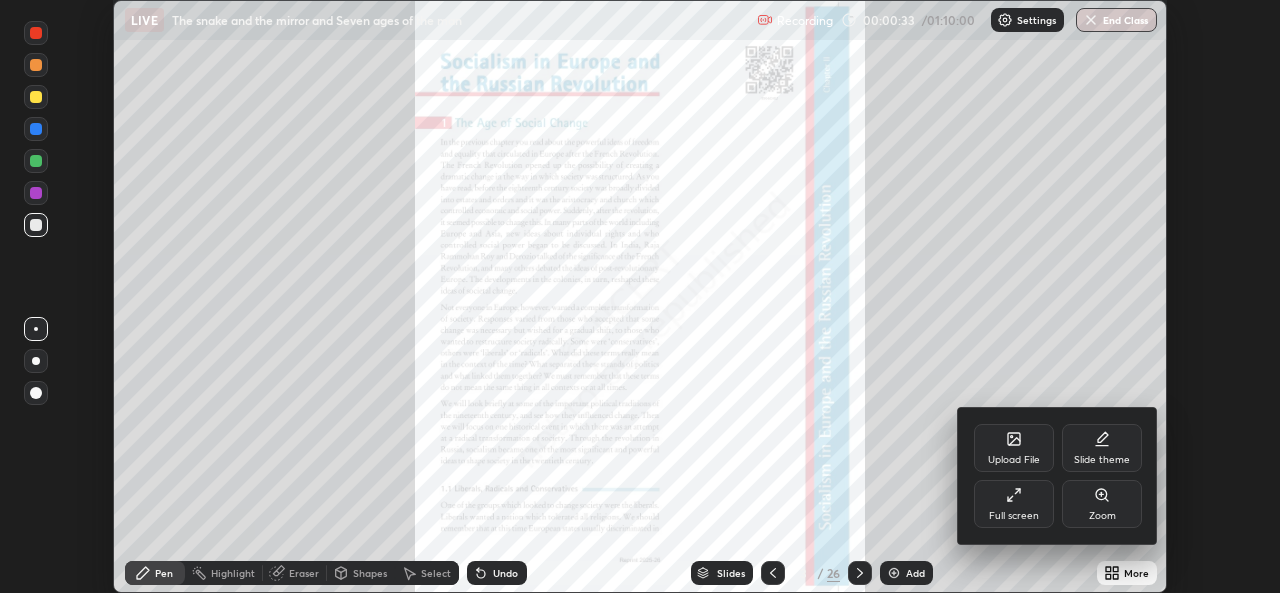 click on "Upload File" at bounding box center (1014, 448) 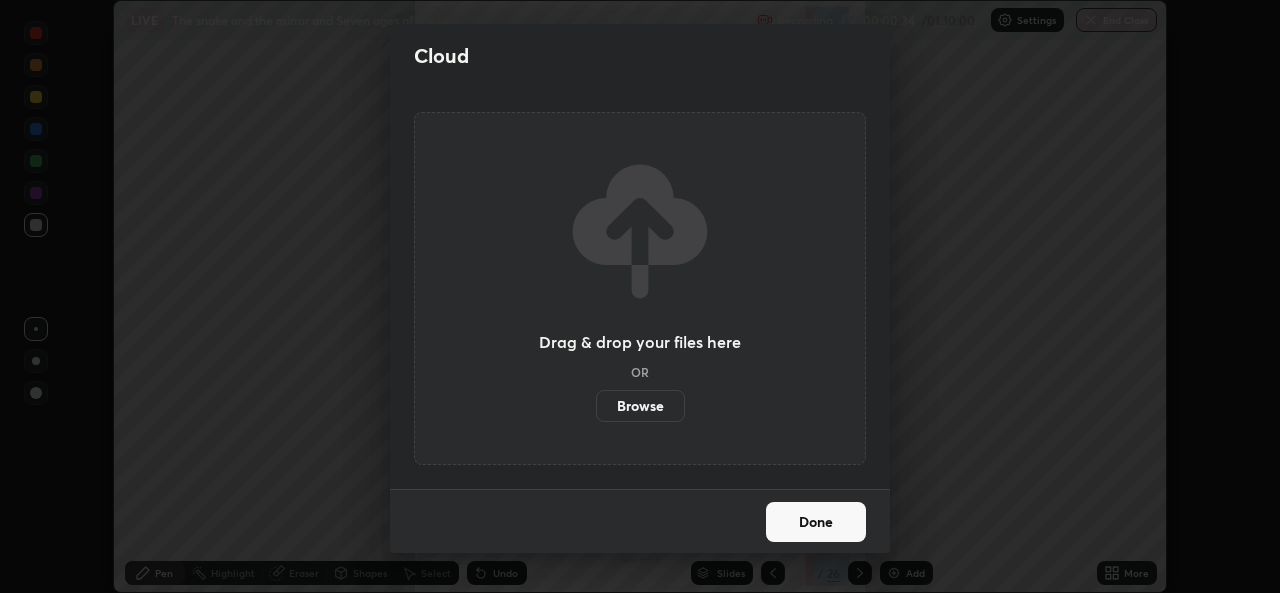 click on "Browse" at bounding box center [640, 406] 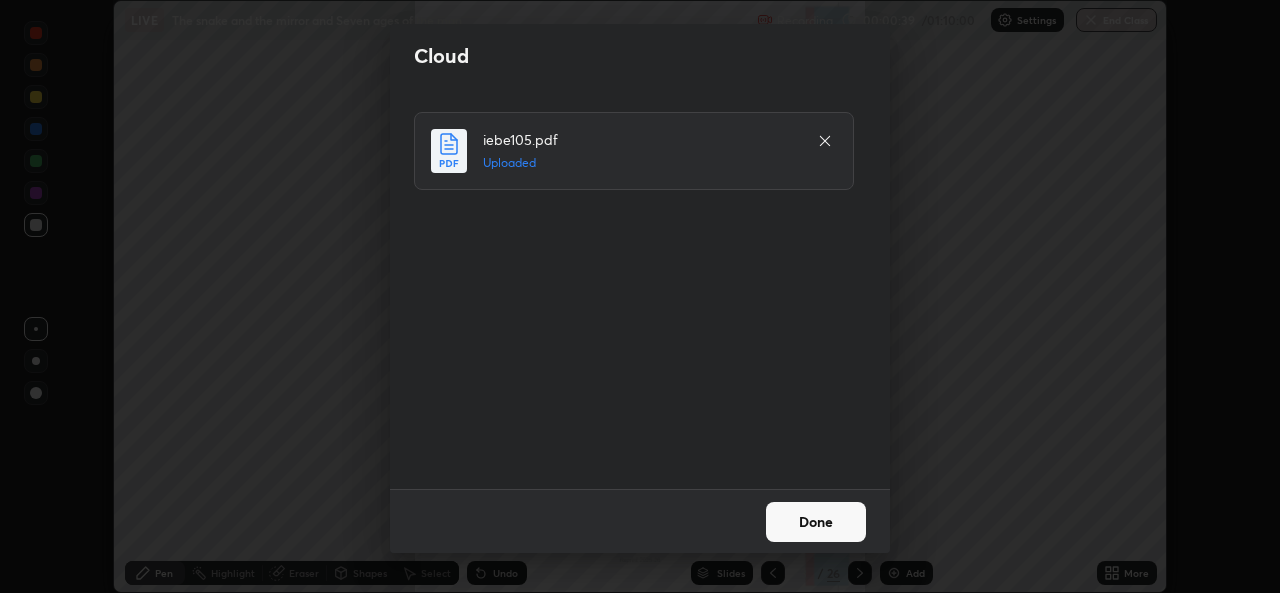 click on "Done" at bounding box center [816, 522] 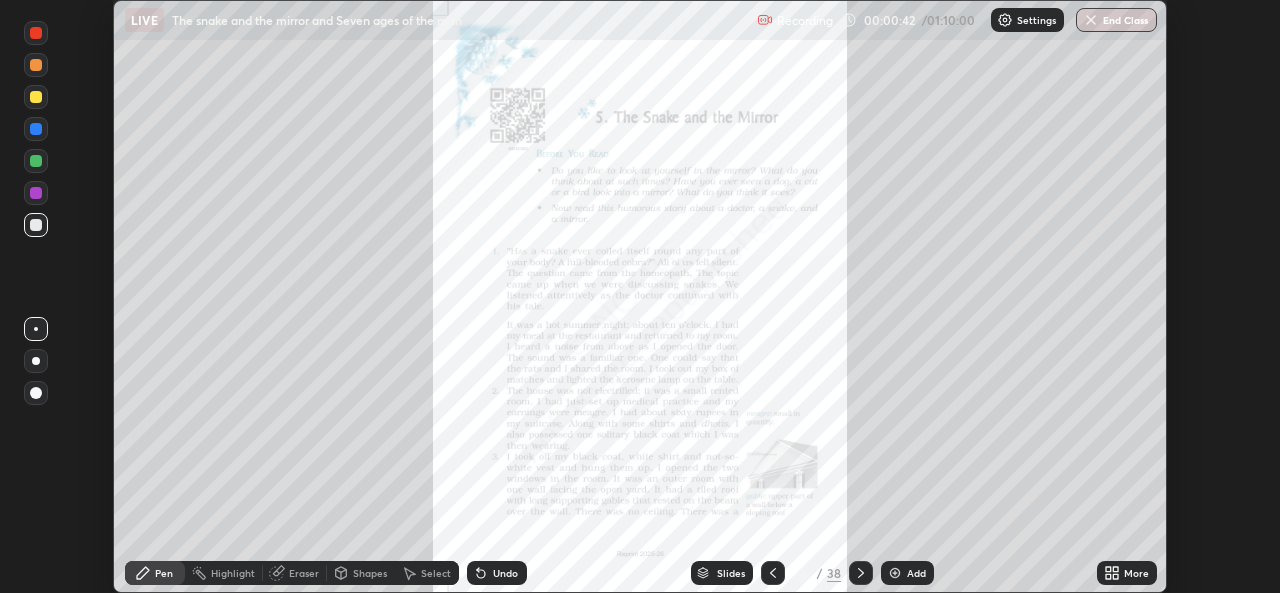click 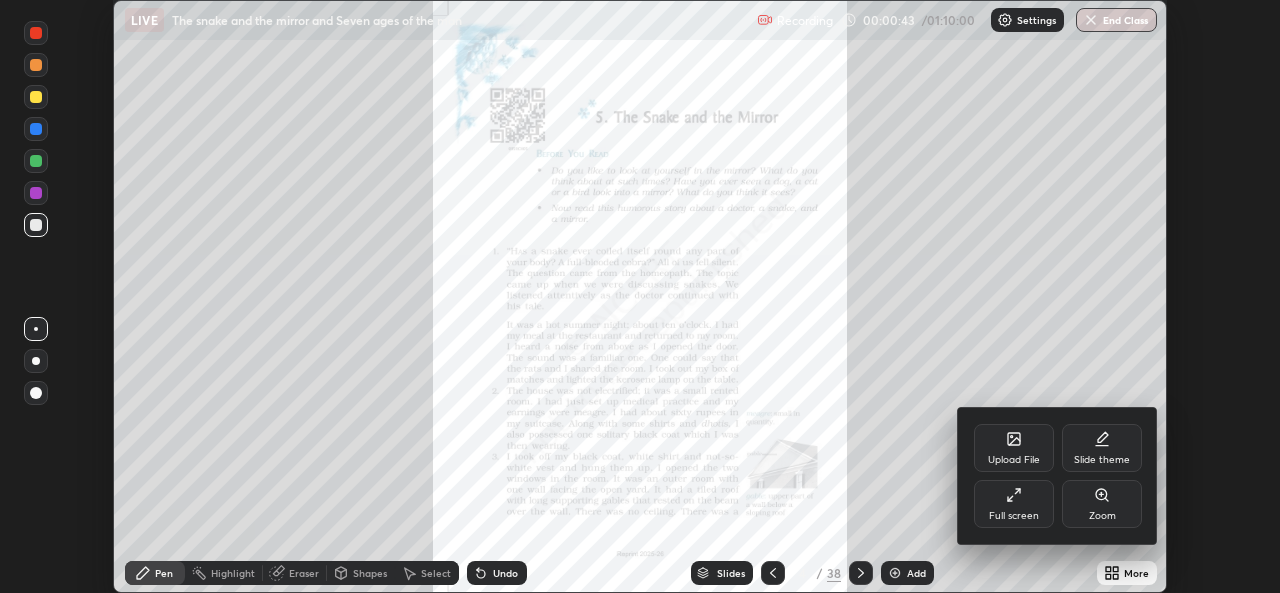 click on "Zoom" at bounding box center [1102, 516] 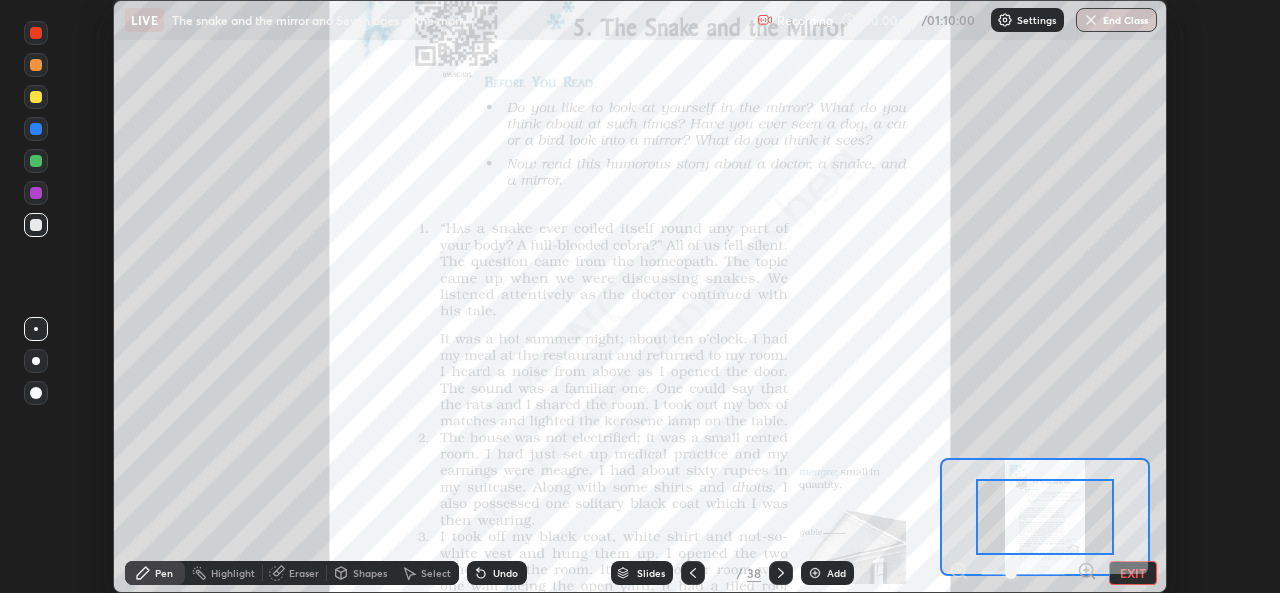 click 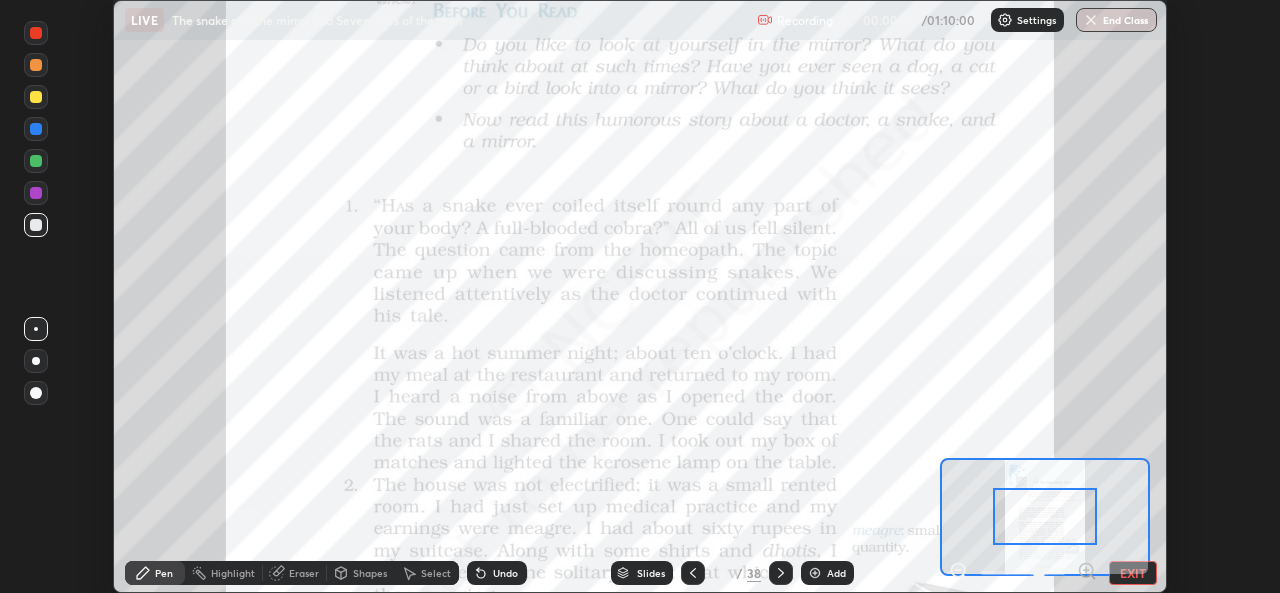 click at bounding box center [1044, 516] 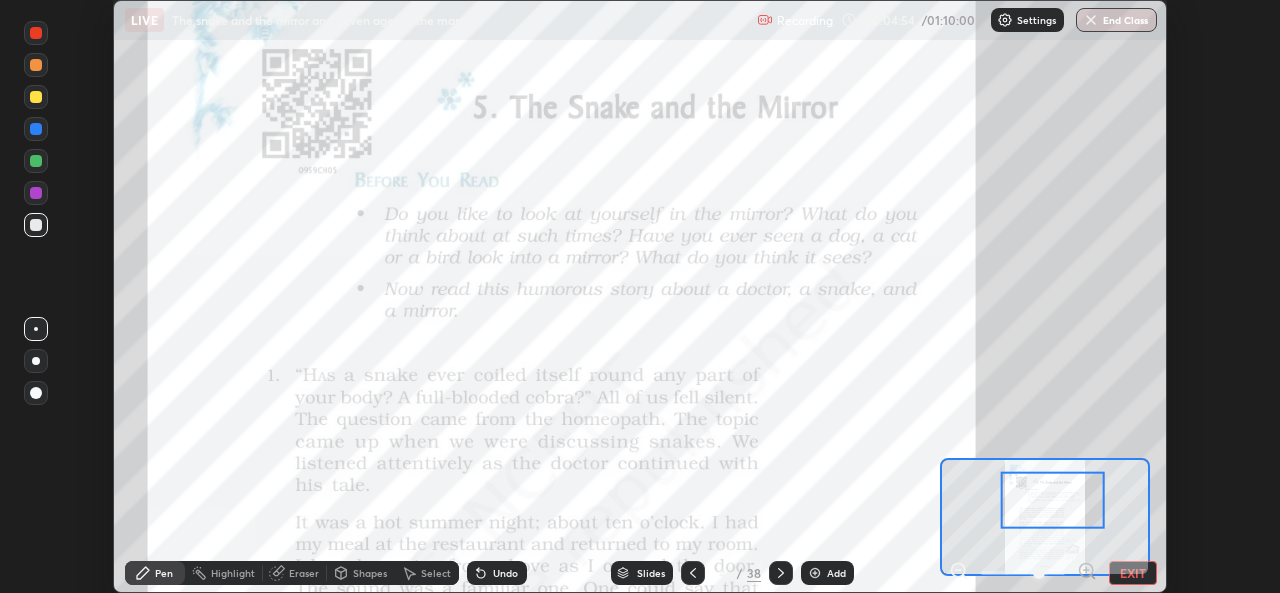 click at bounding box center (36, 33) 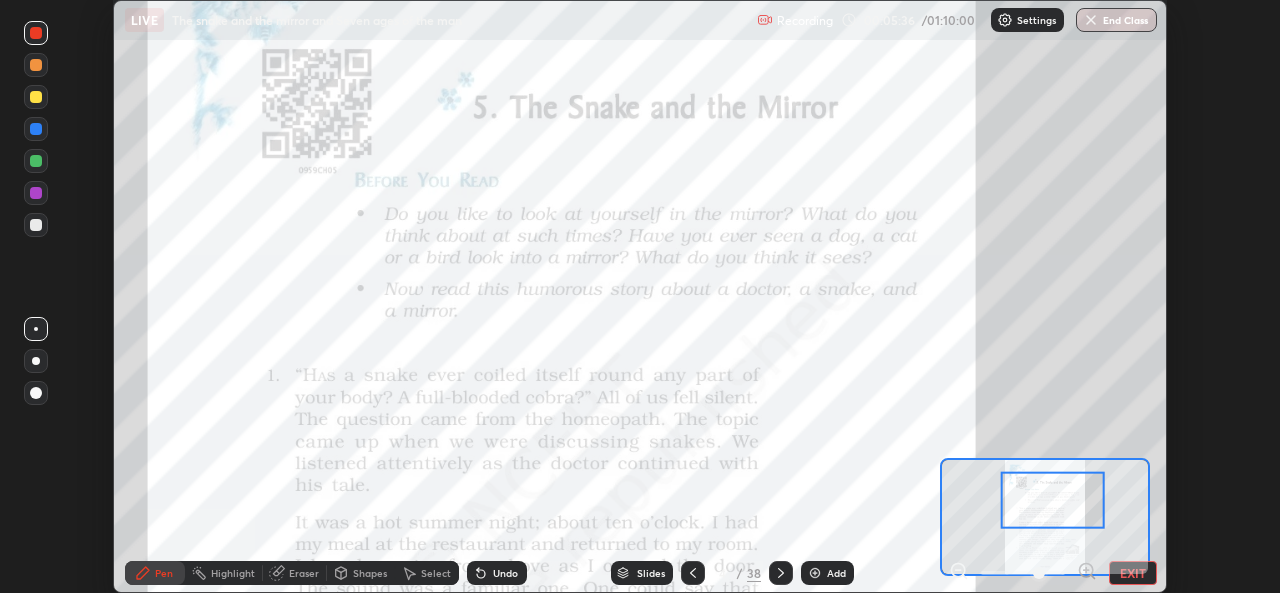 click on "Recording" at bounding box center [795, 20] 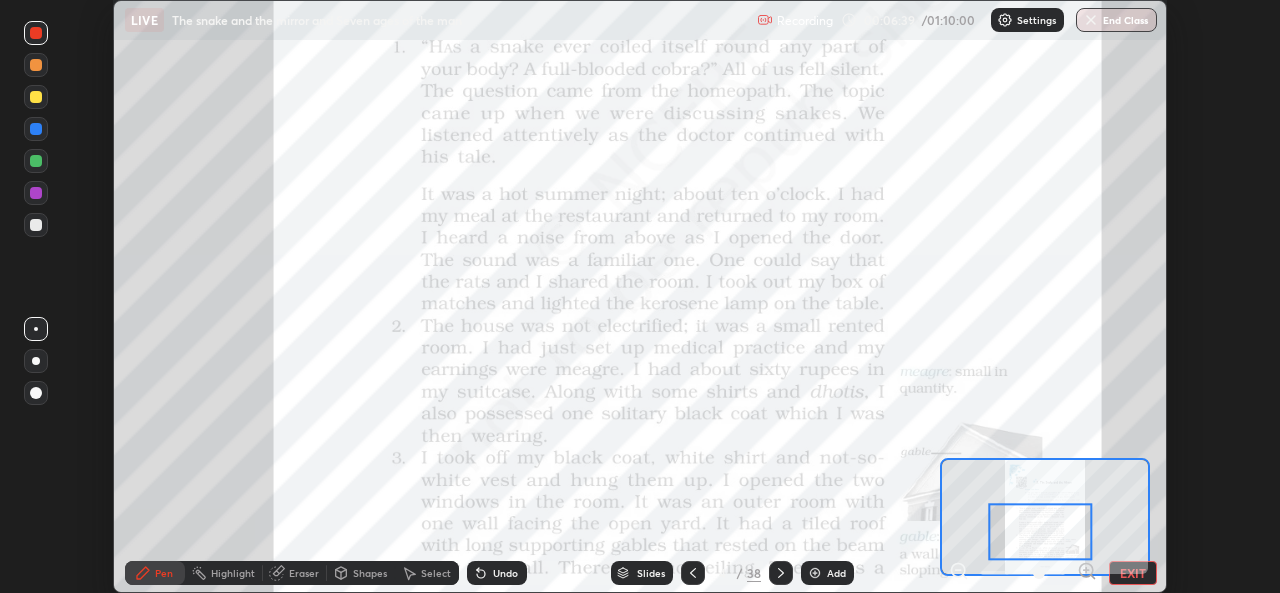 click 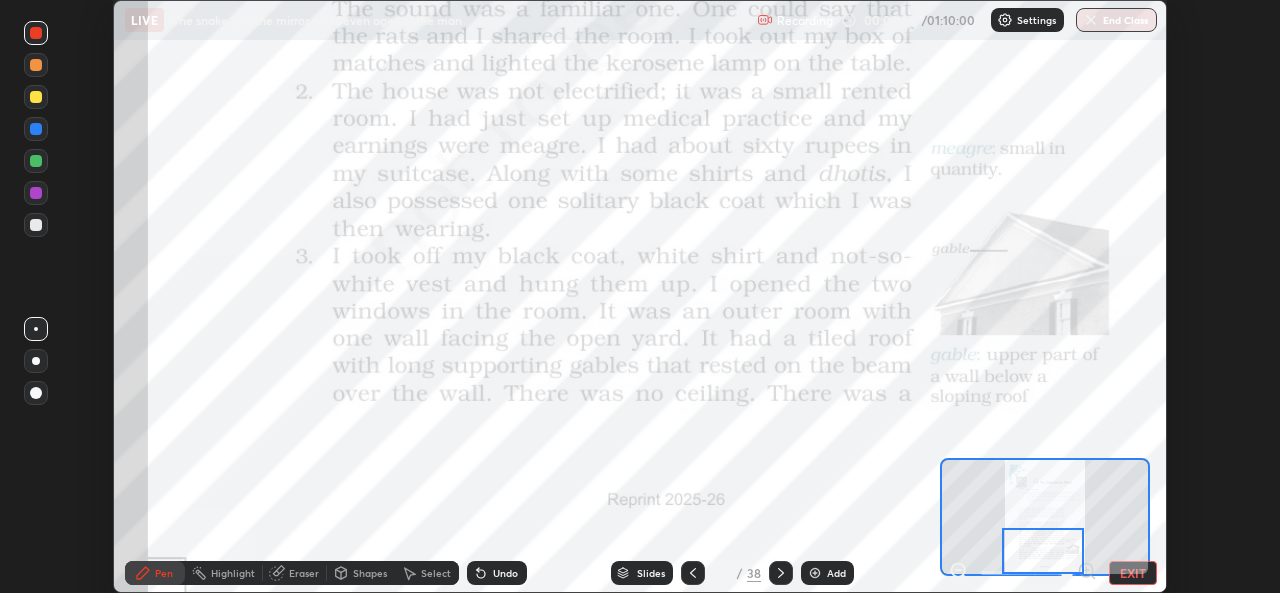 click 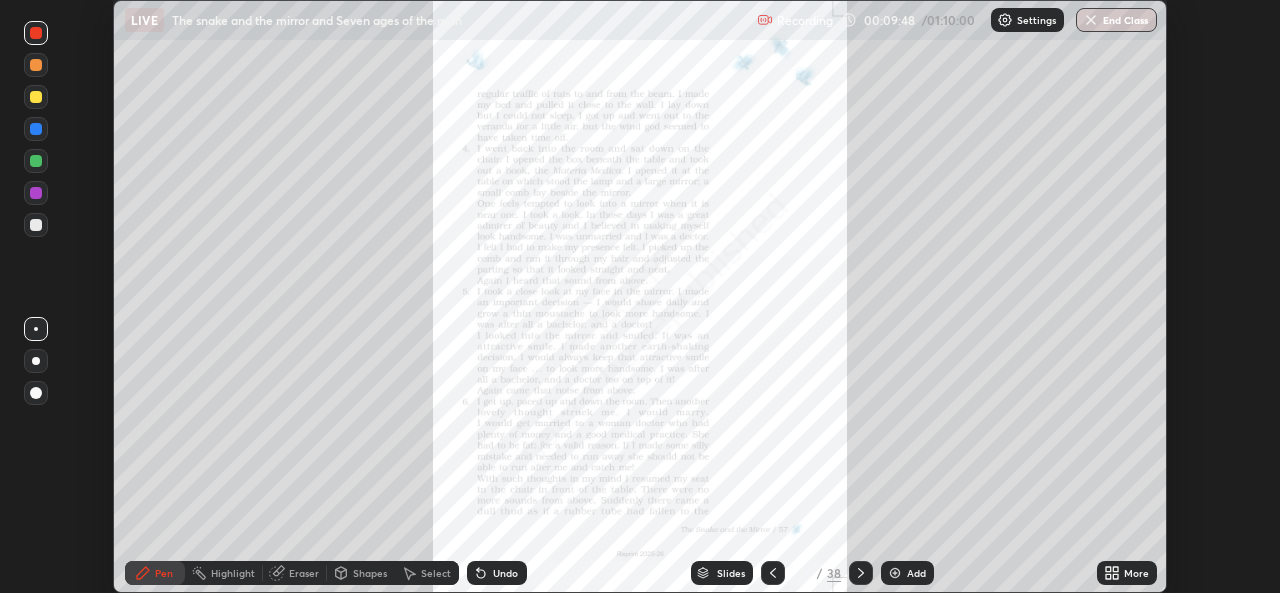 click 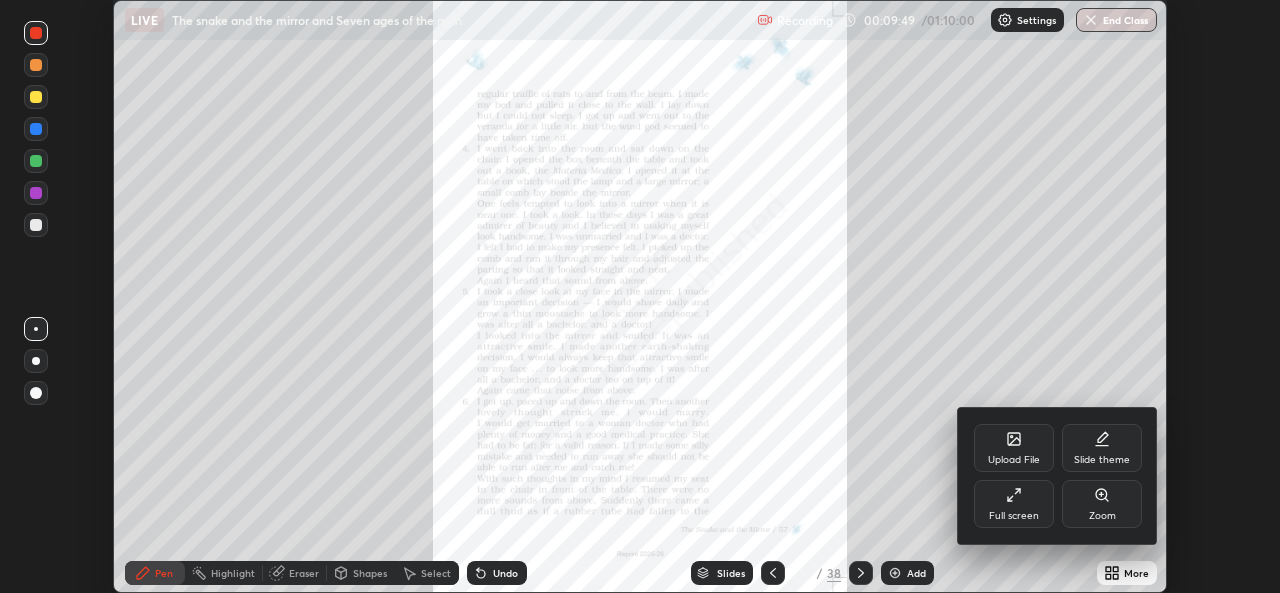 click on "Zoom" at bounding box center (1102, 504) 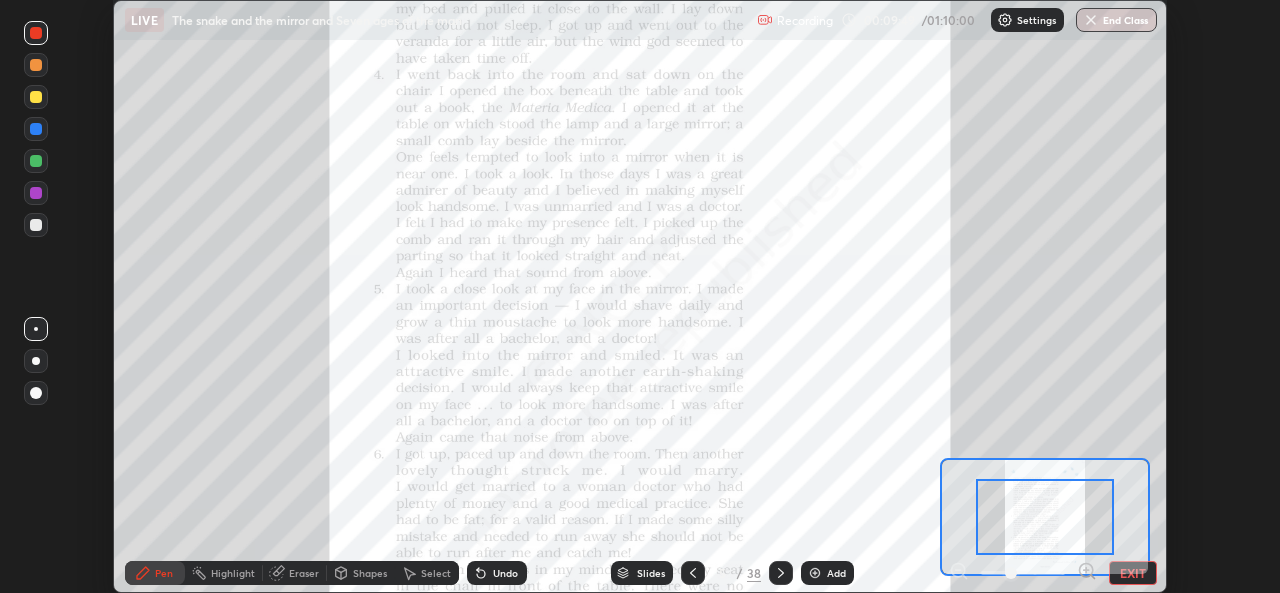 click at bounding box center (1045, 517) 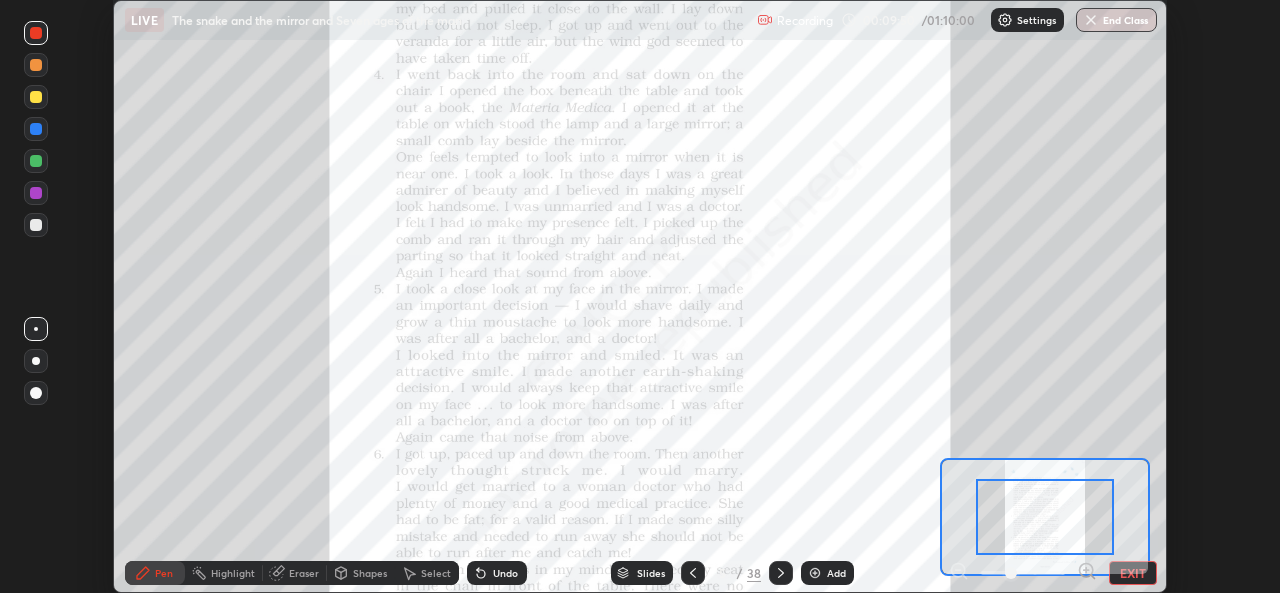 click 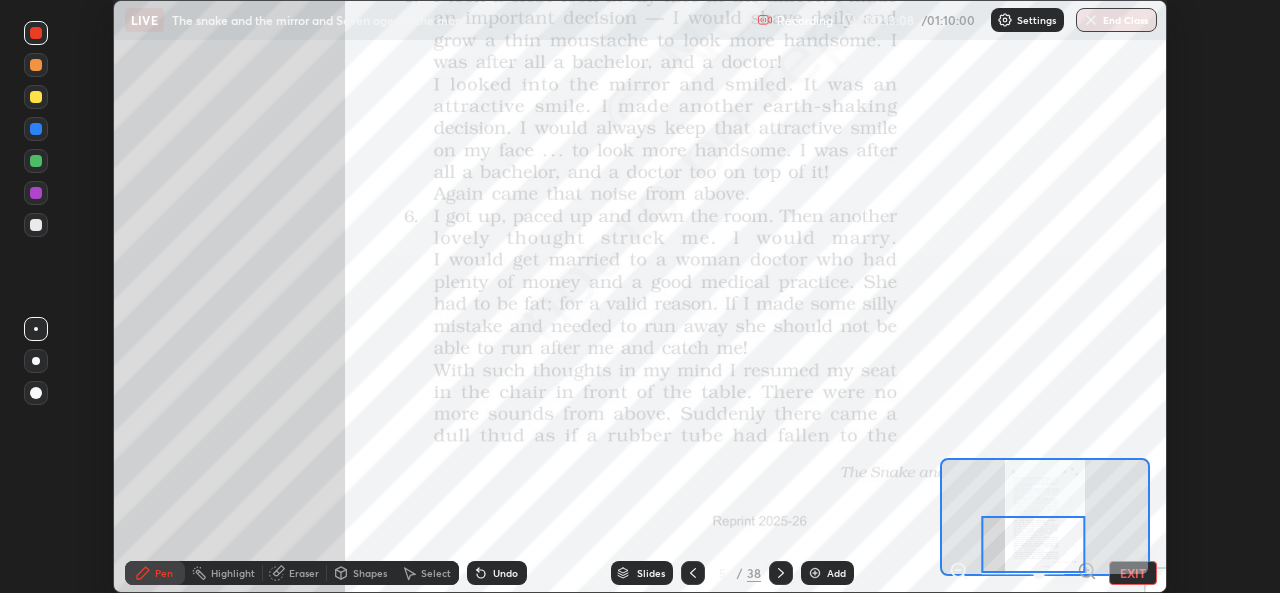 click 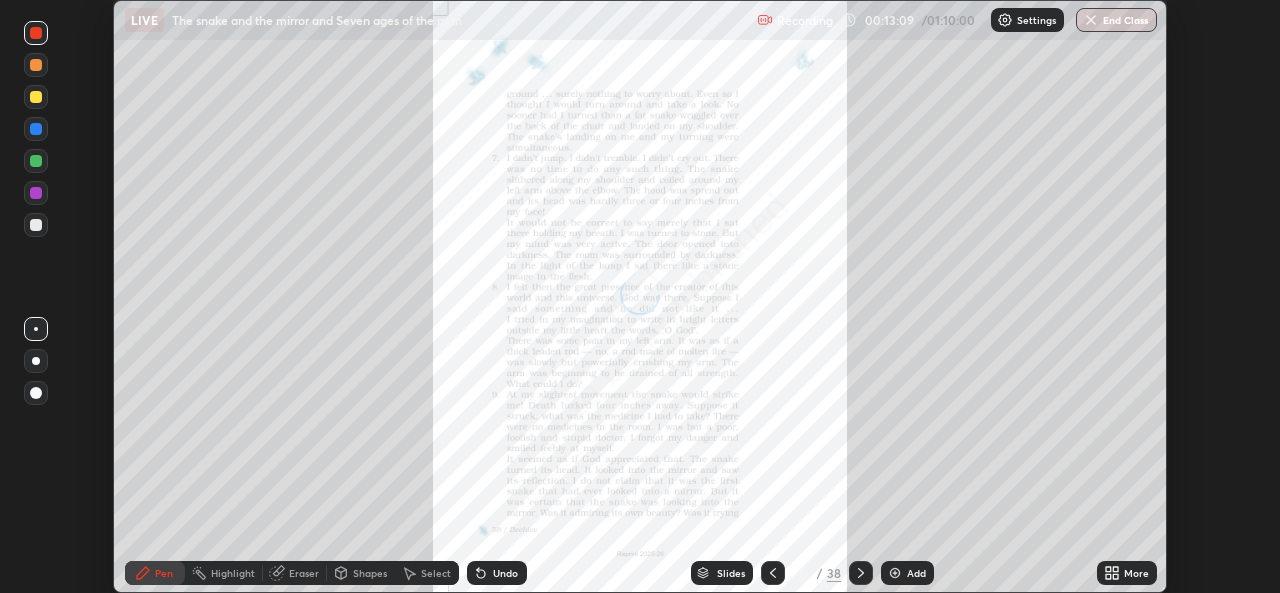 click on "More" at bounding box center [1136, 573] 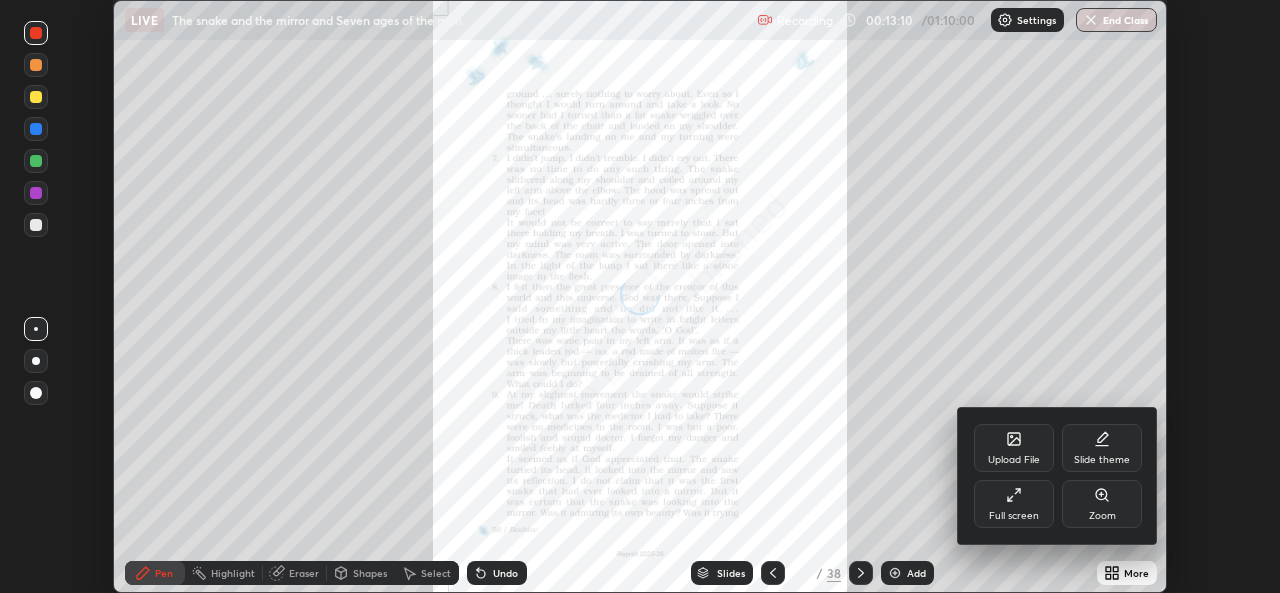 click on "Zoom" at bounding box center (1102, 516) 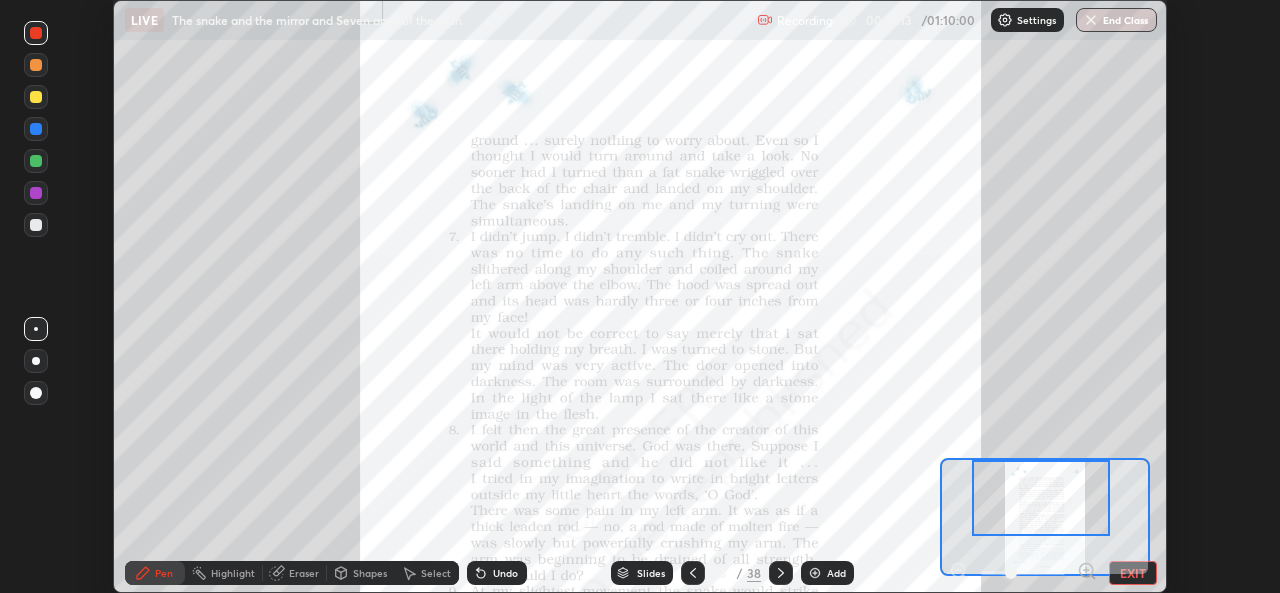 click 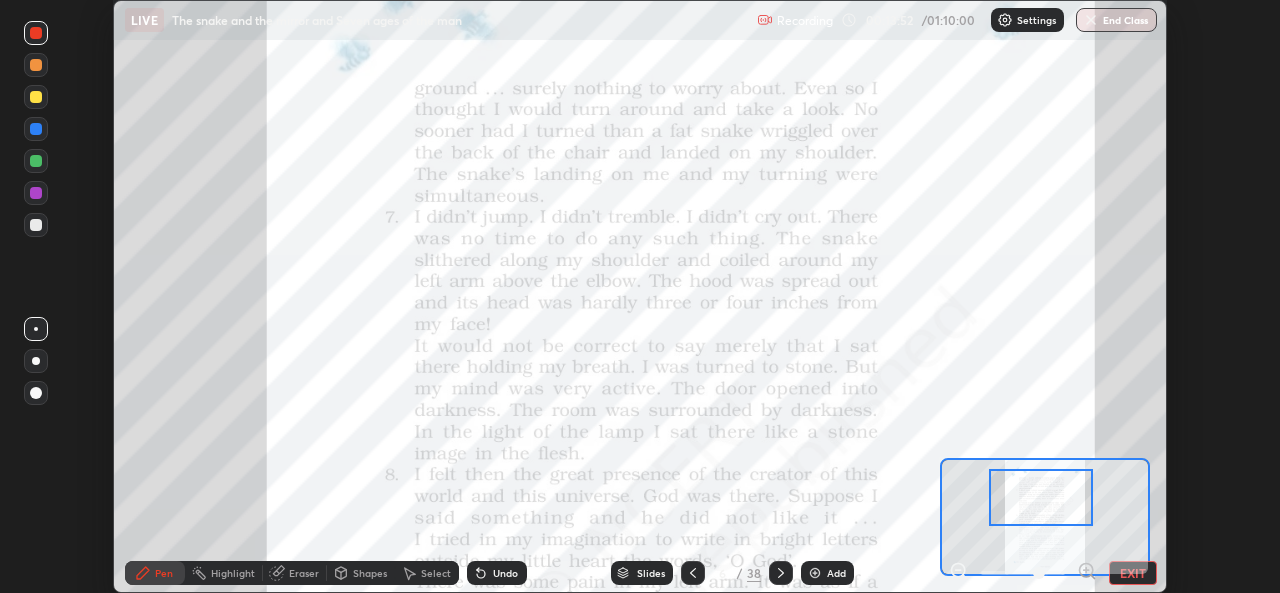 click 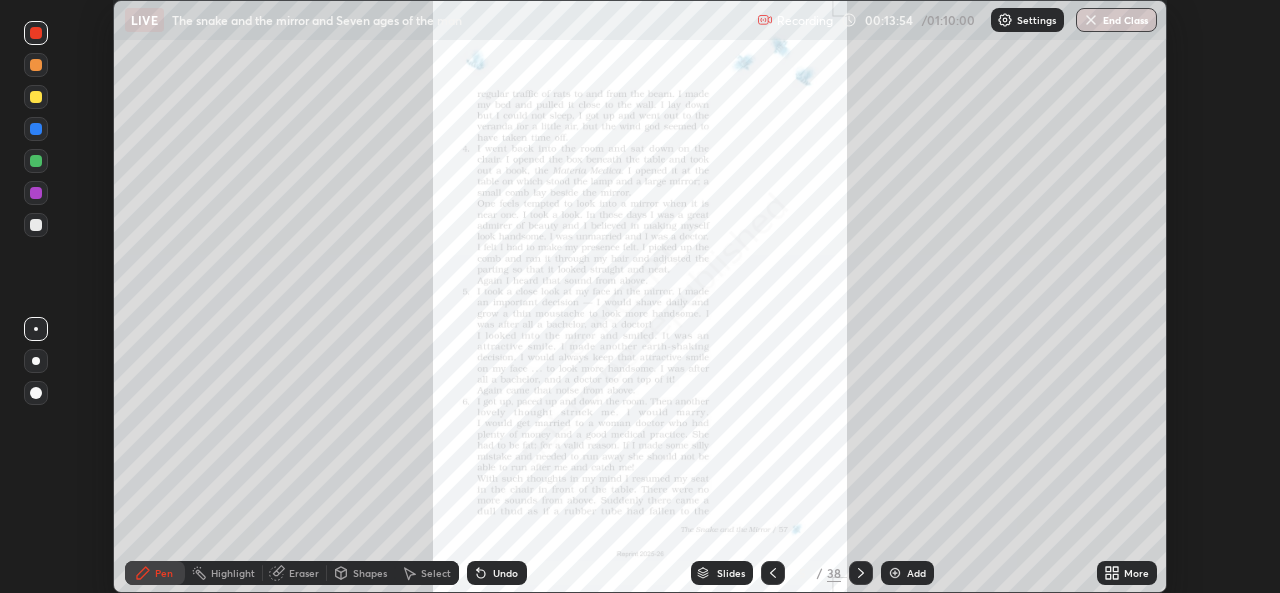 click on "More" at bounding box center [1136, 573] 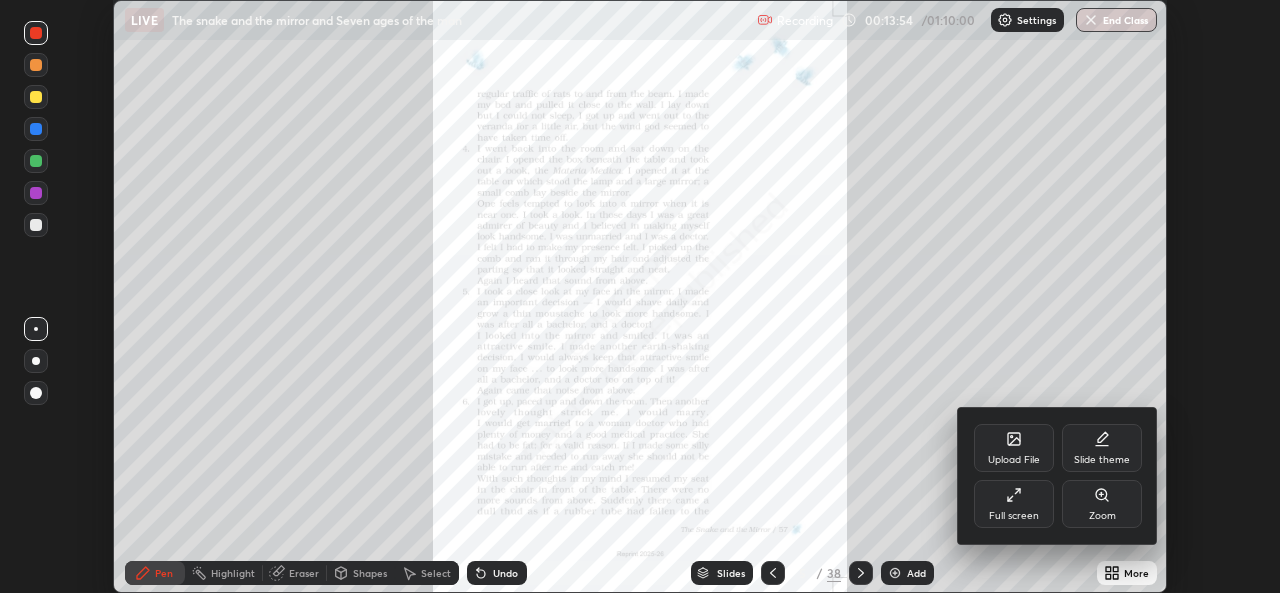click on "Zoom" at bounding box center (1102, 516) 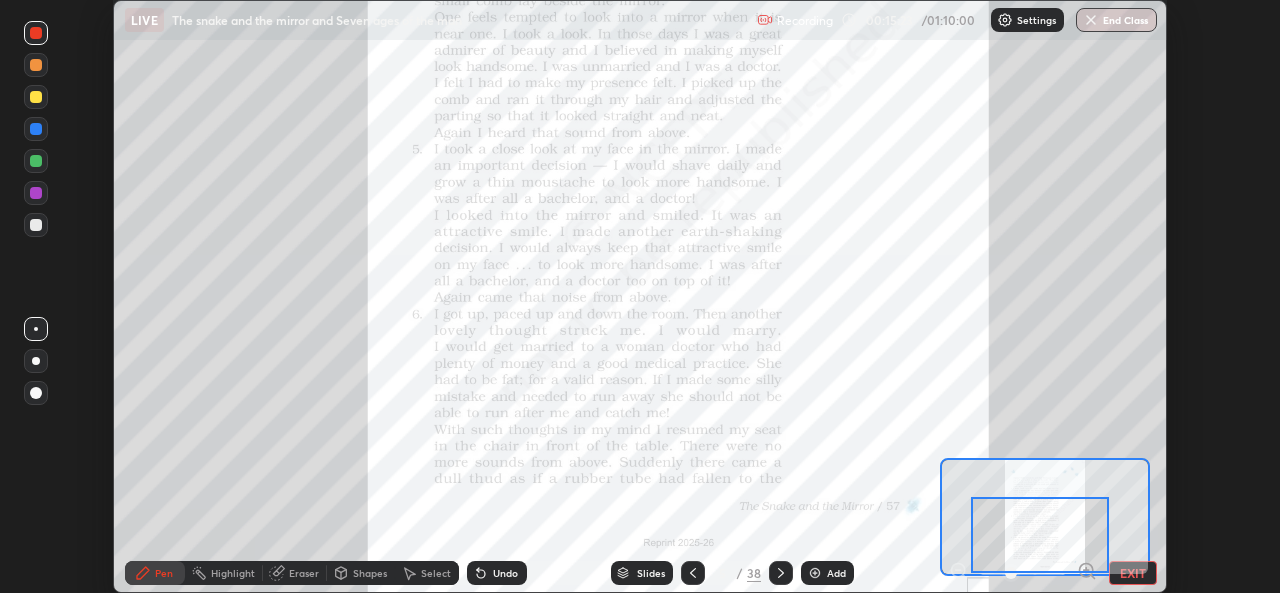 click 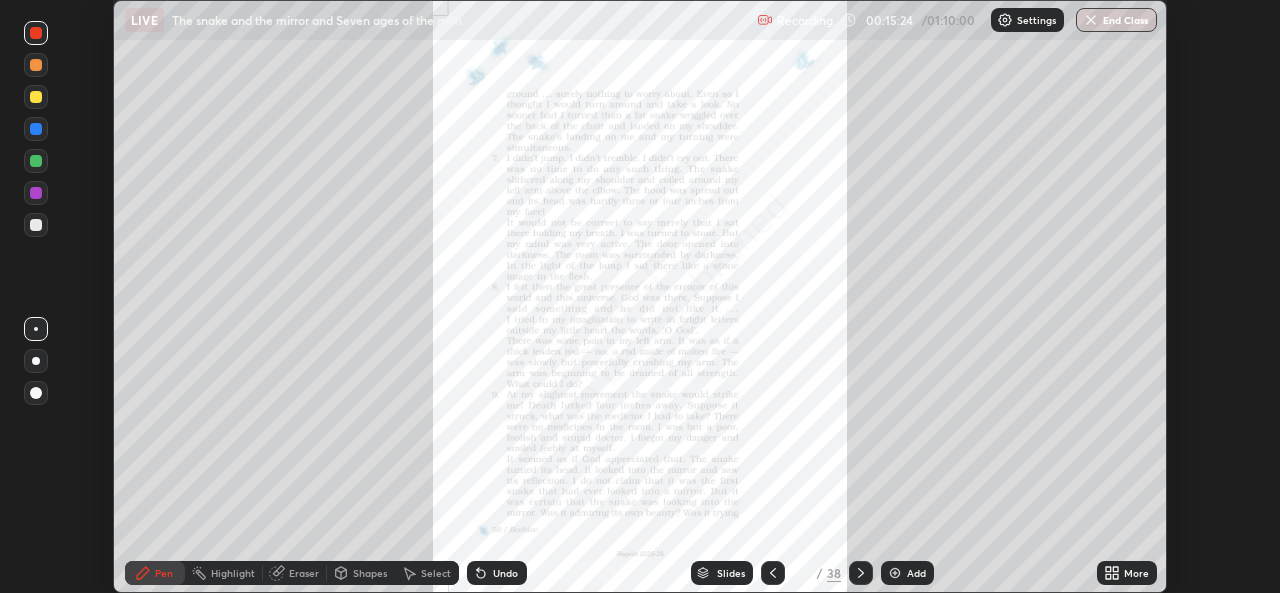 click on "More" at bounding box center (1127, 573) 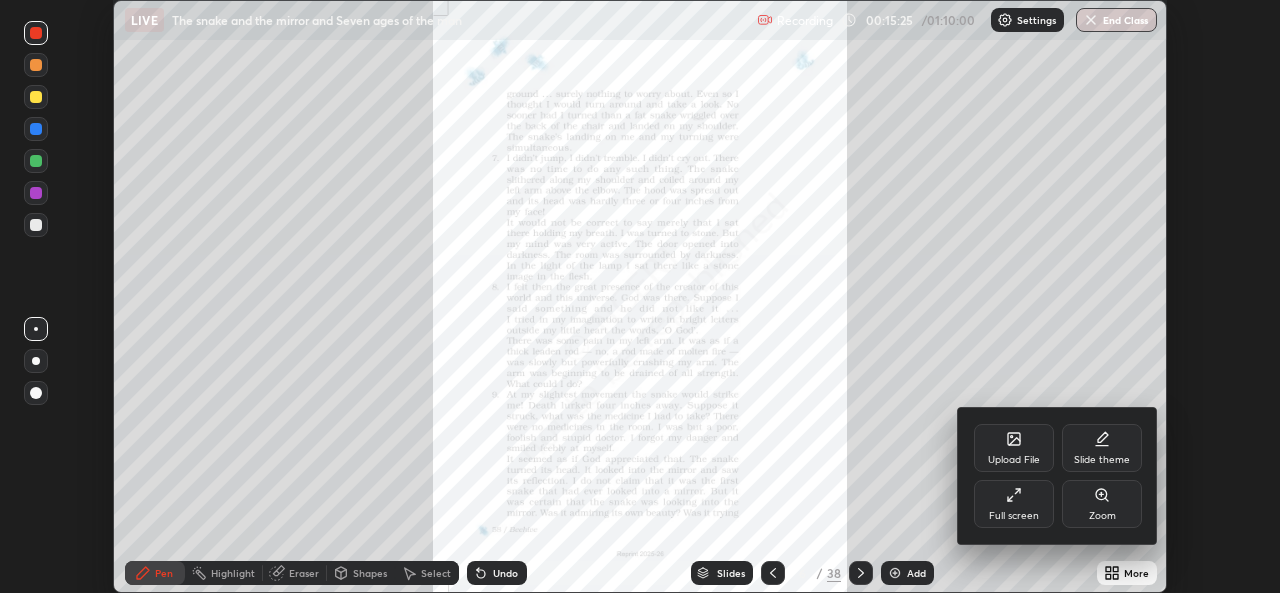 click on "Zoom" at bounding box center (1102, 516) 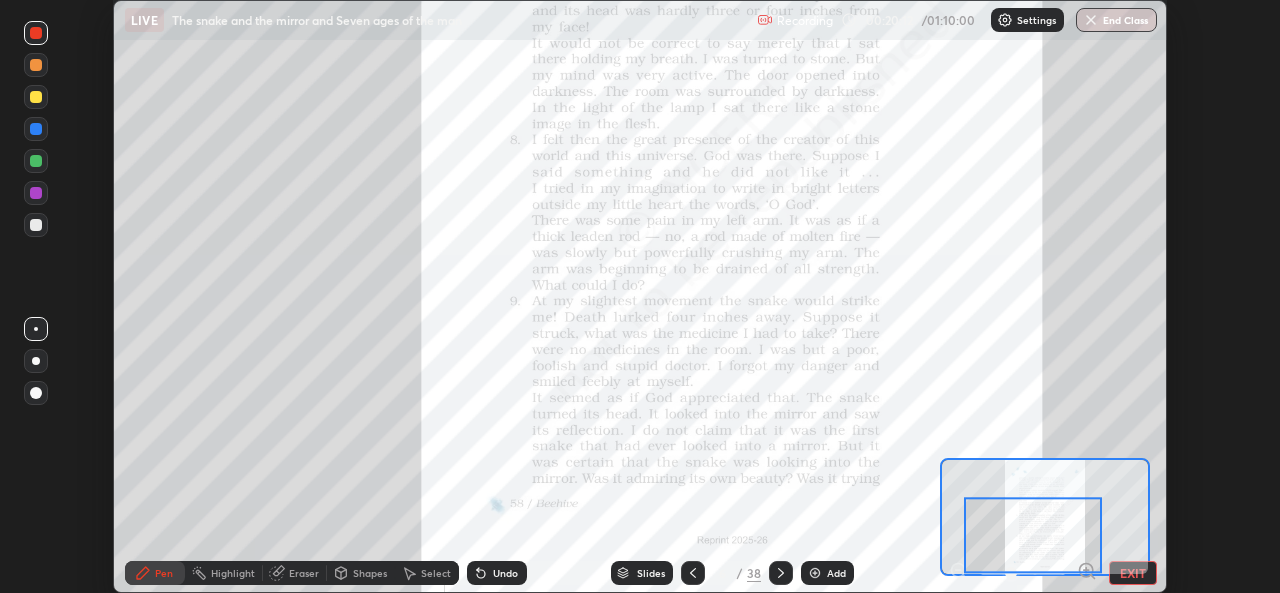 click 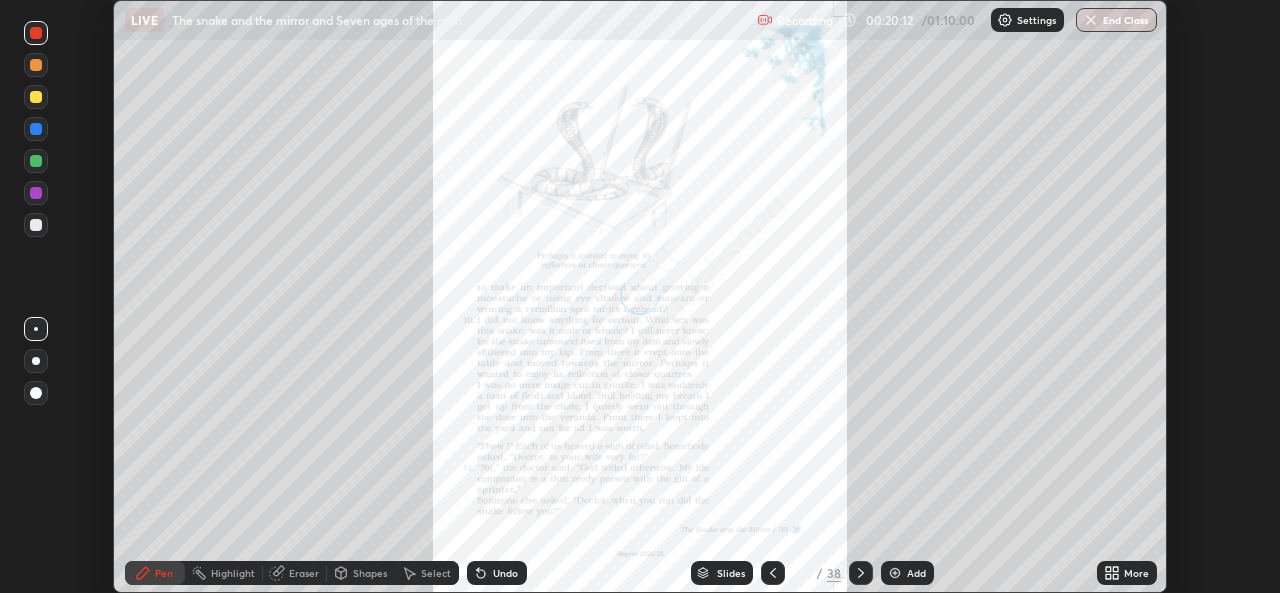 click on "More" at bounding box center [1136, 573] 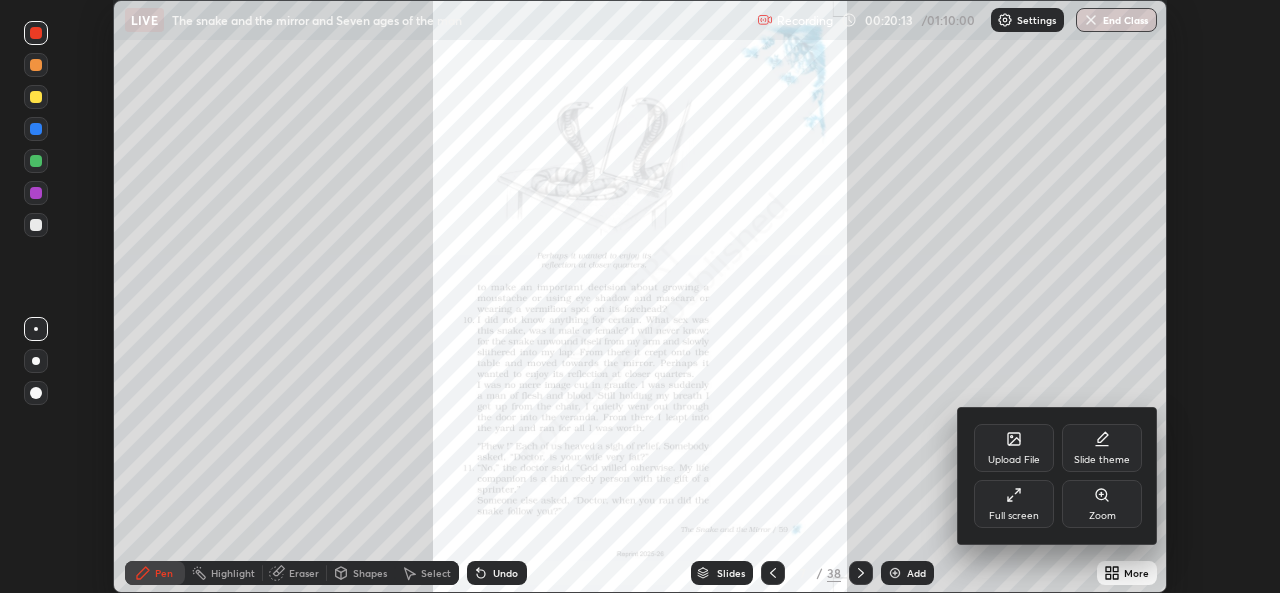 click on "Zoom" at bounding box center [1102, 516] 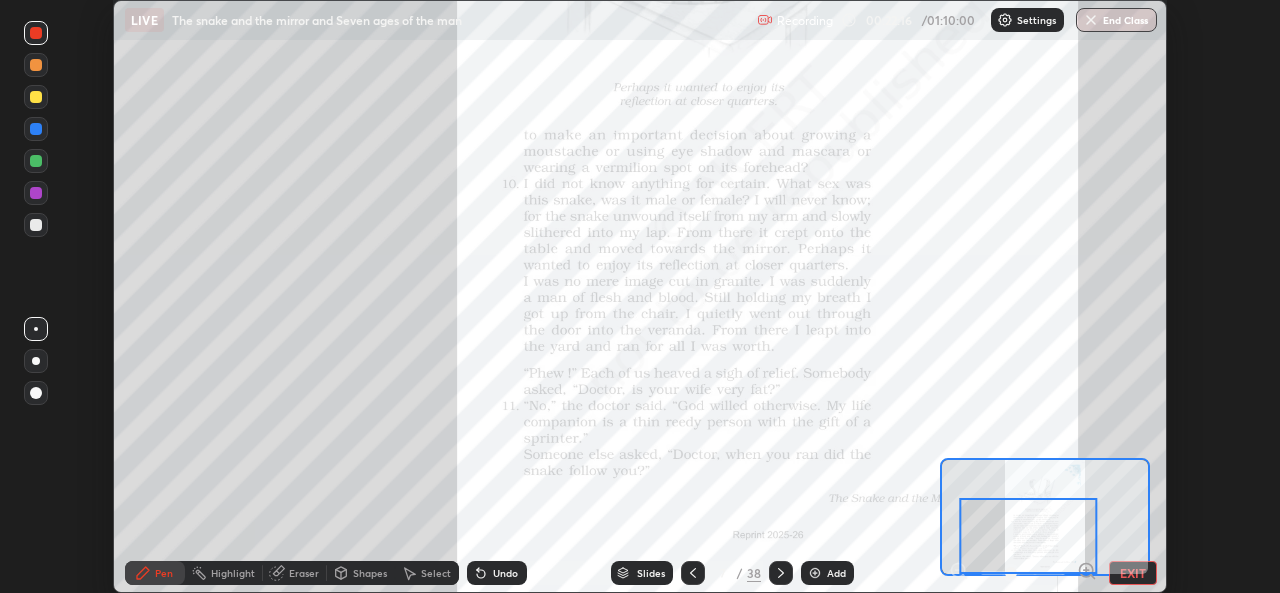 click 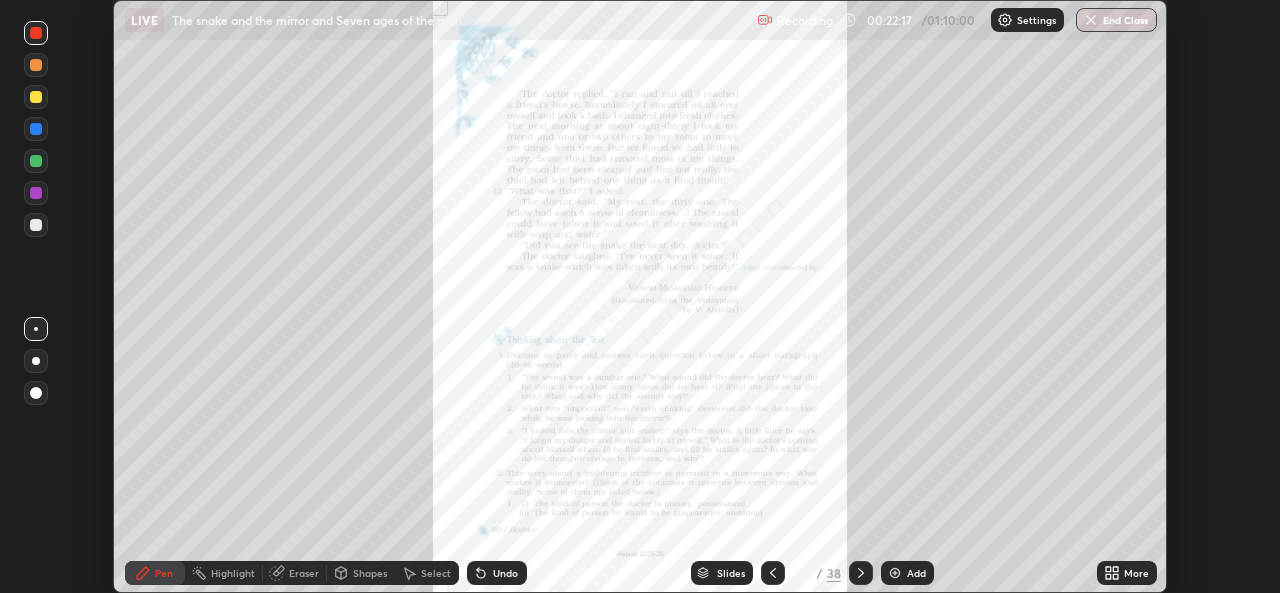 click 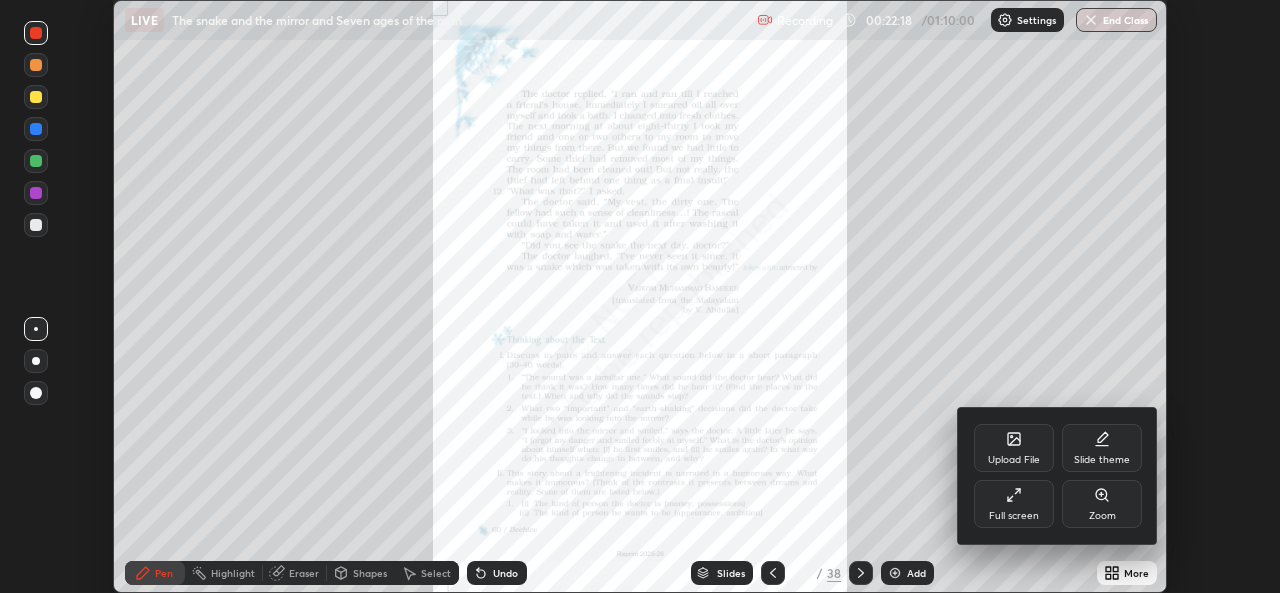 click on "Zoom" at bounding box center [1102, 504] 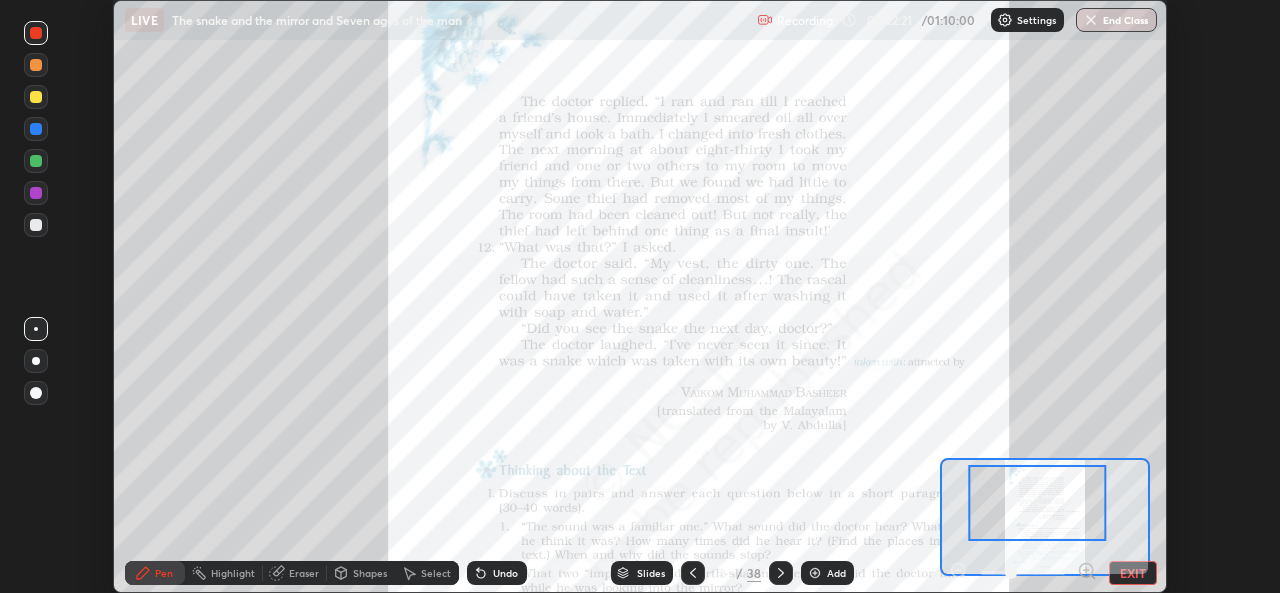 click 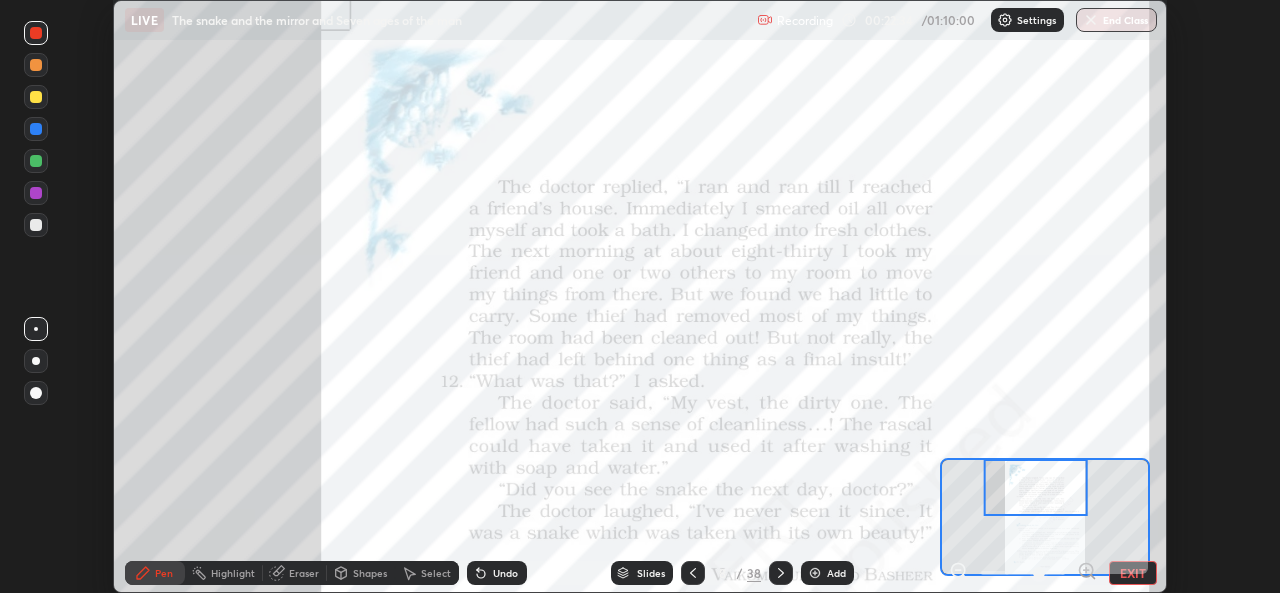 click 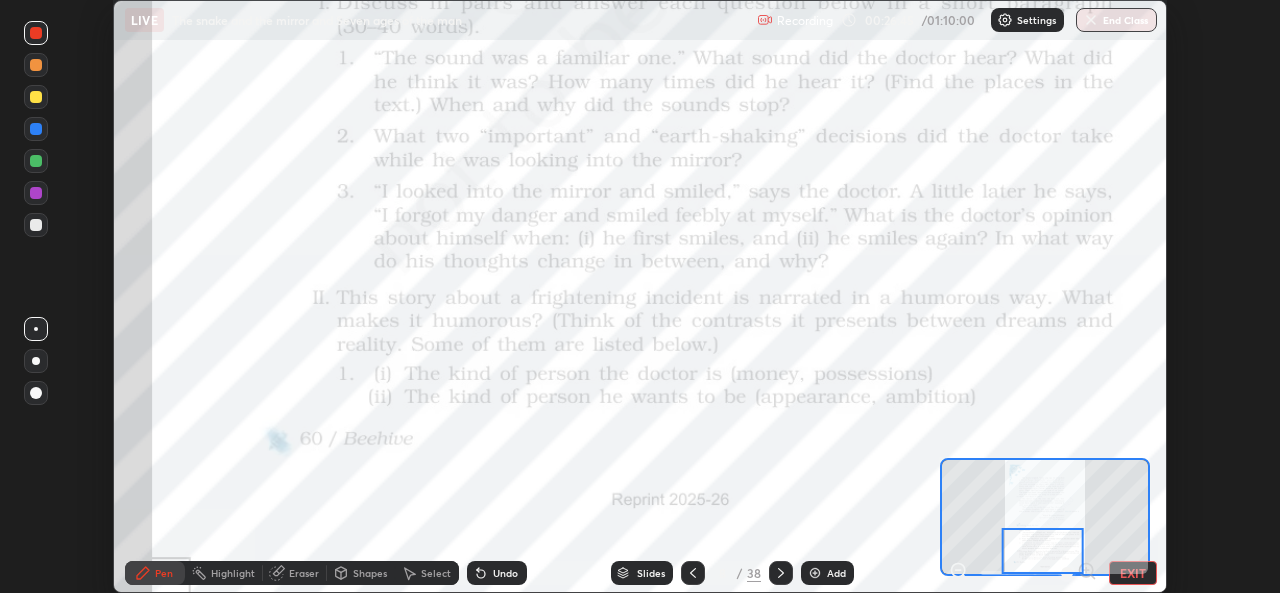click 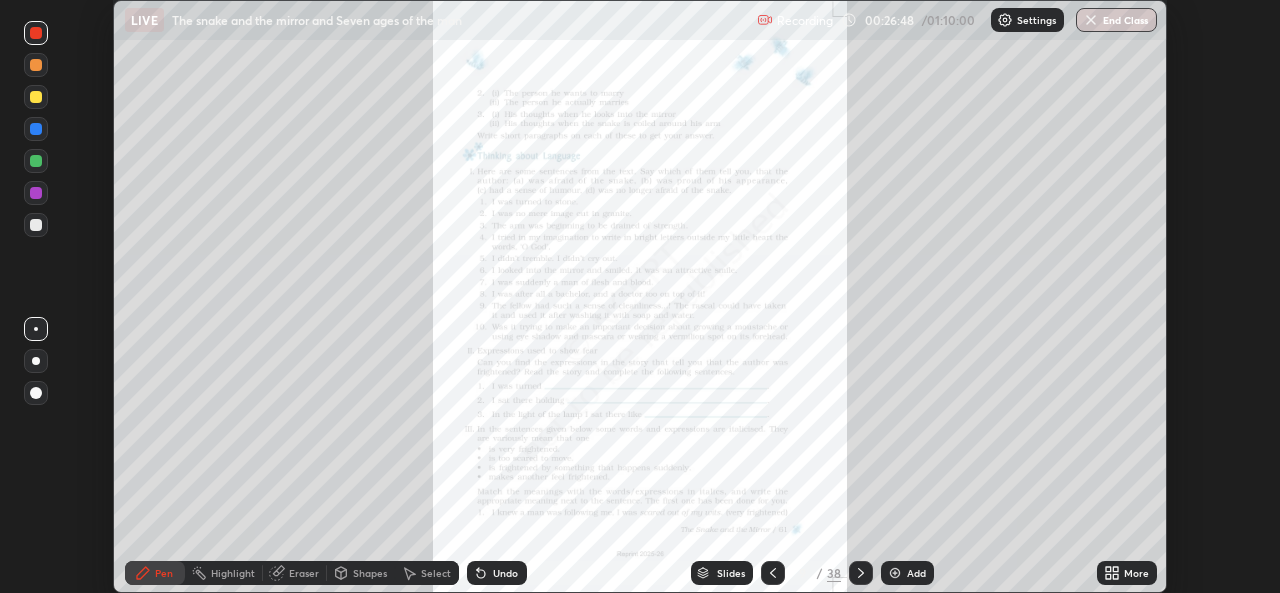 click on "More" at bounding box center (1136, 573) 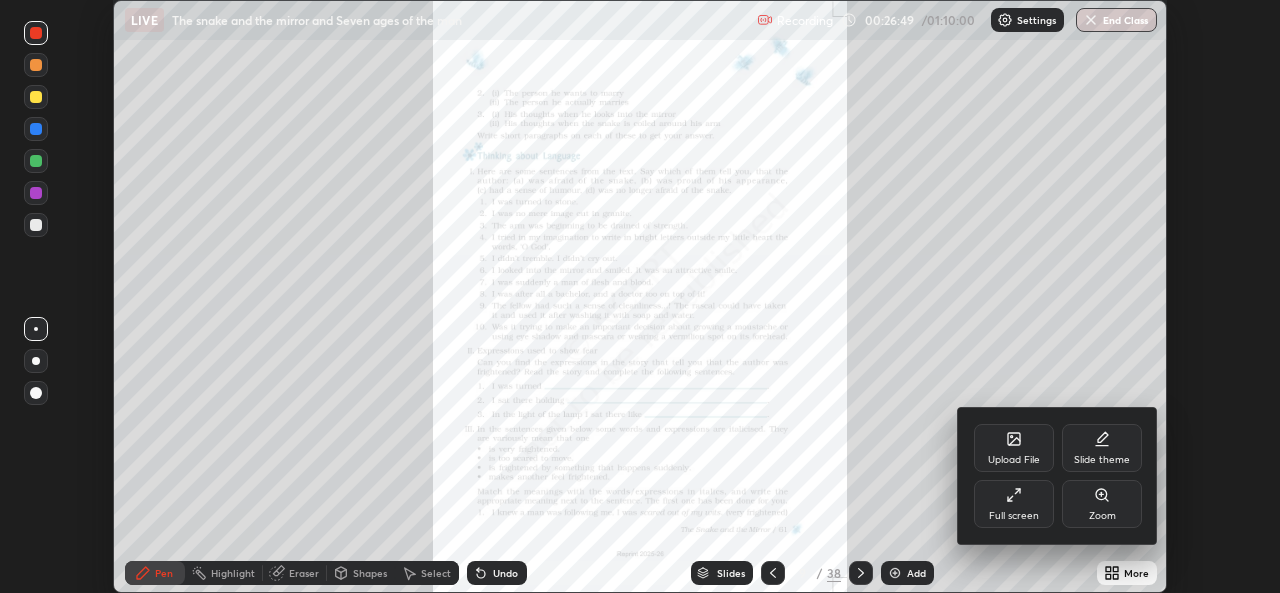 click on "Zoom" at bounding box center [1102, 504] 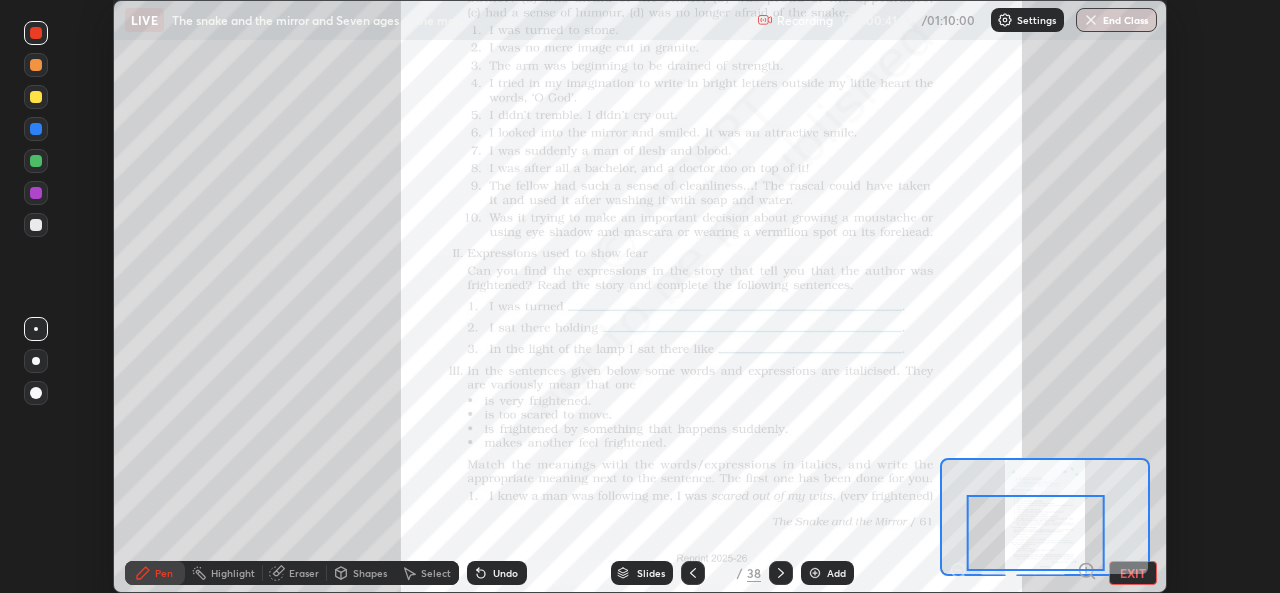 click on "EXIT" at bounding box center (1133, 573) 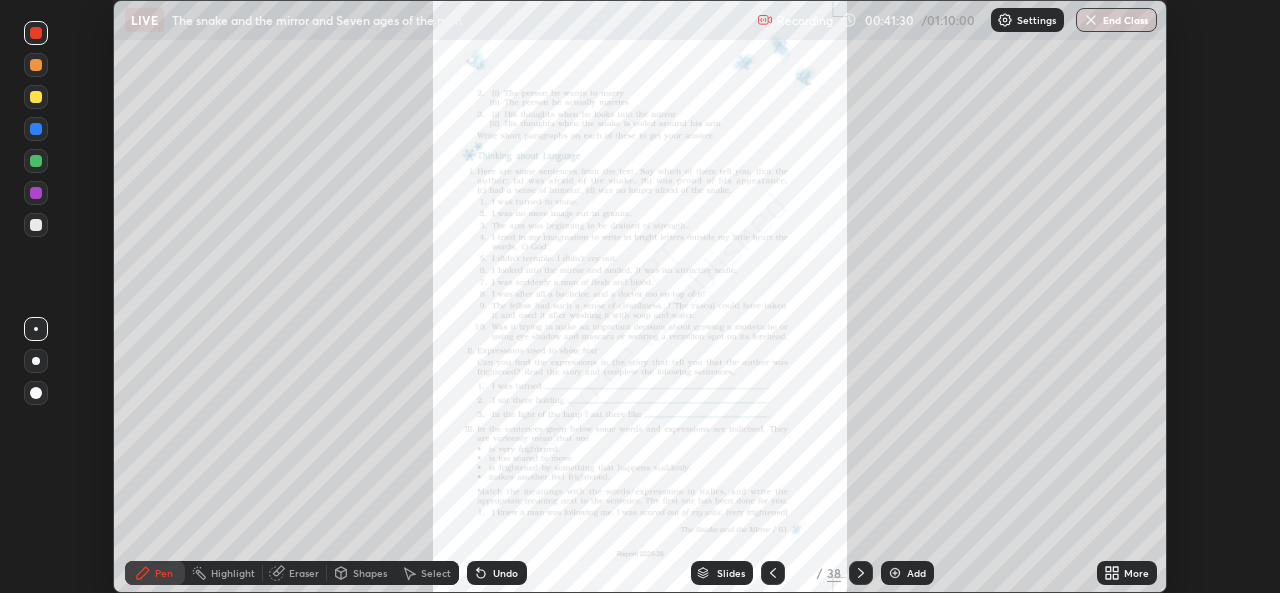 click on "More" at bounding box center (1127, 573) 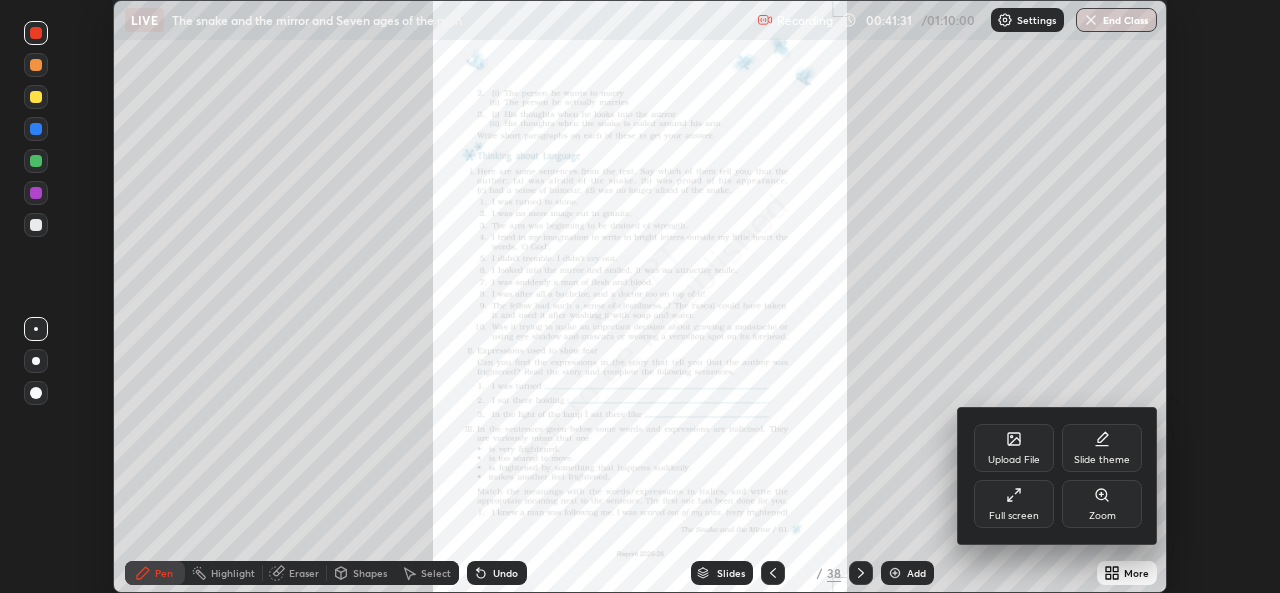 click on "Upload File" at bounding box center (1014, 460) 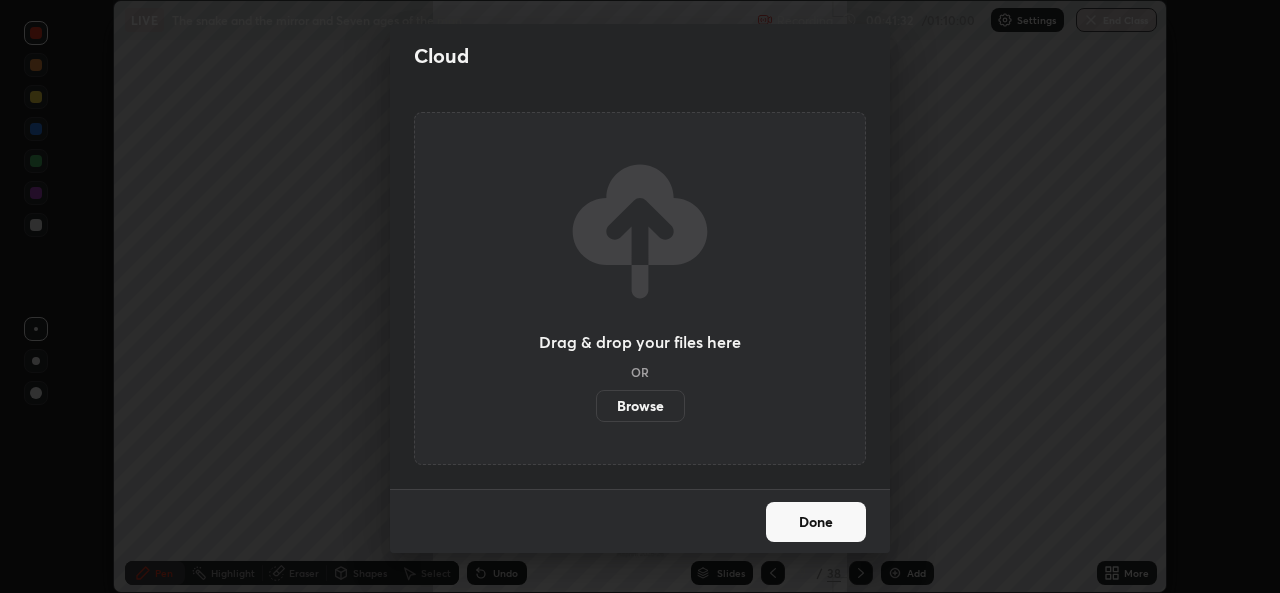 click on "Browse" at bounding box center (640, 406) 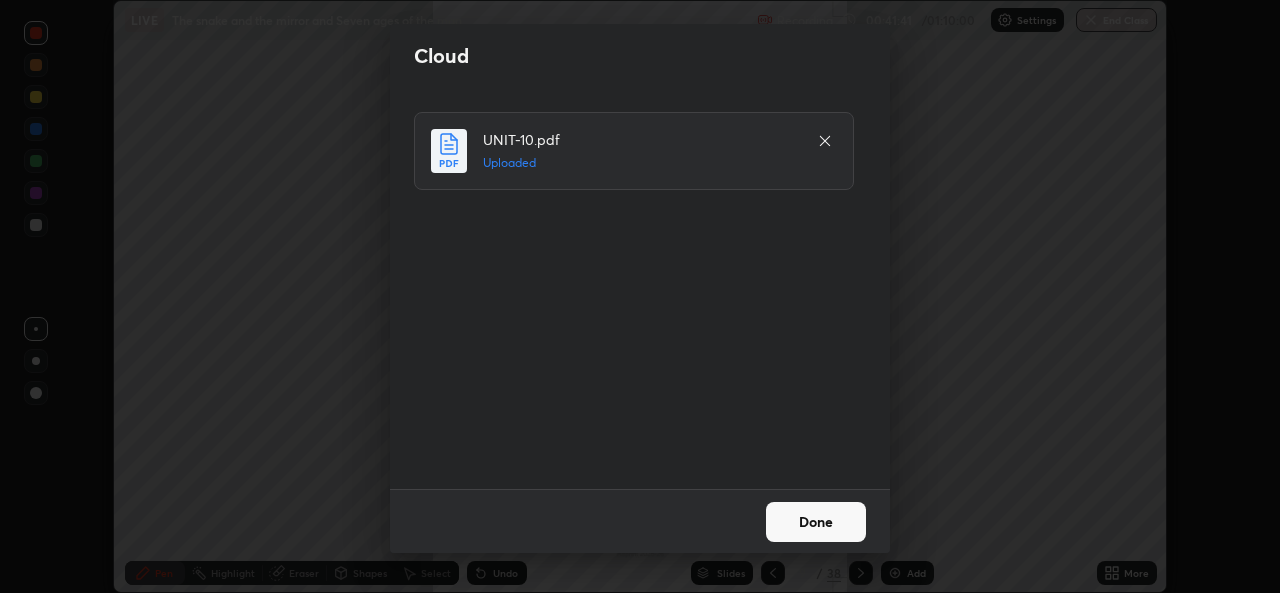 click on "Done" at bounding box center (816, 522) 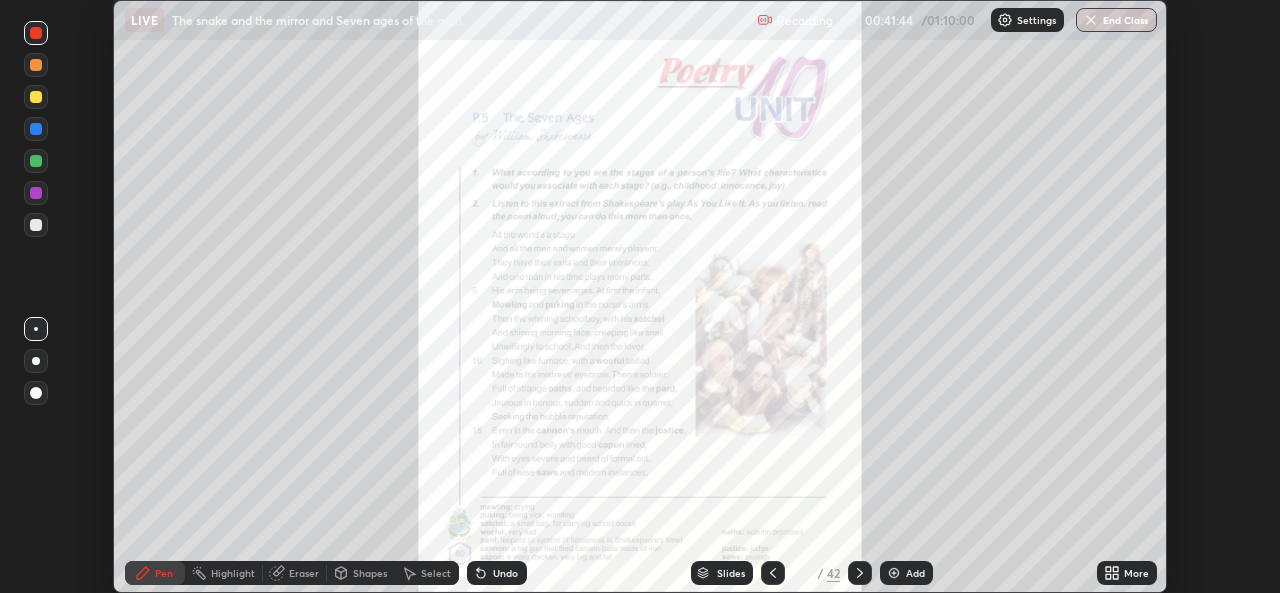 click 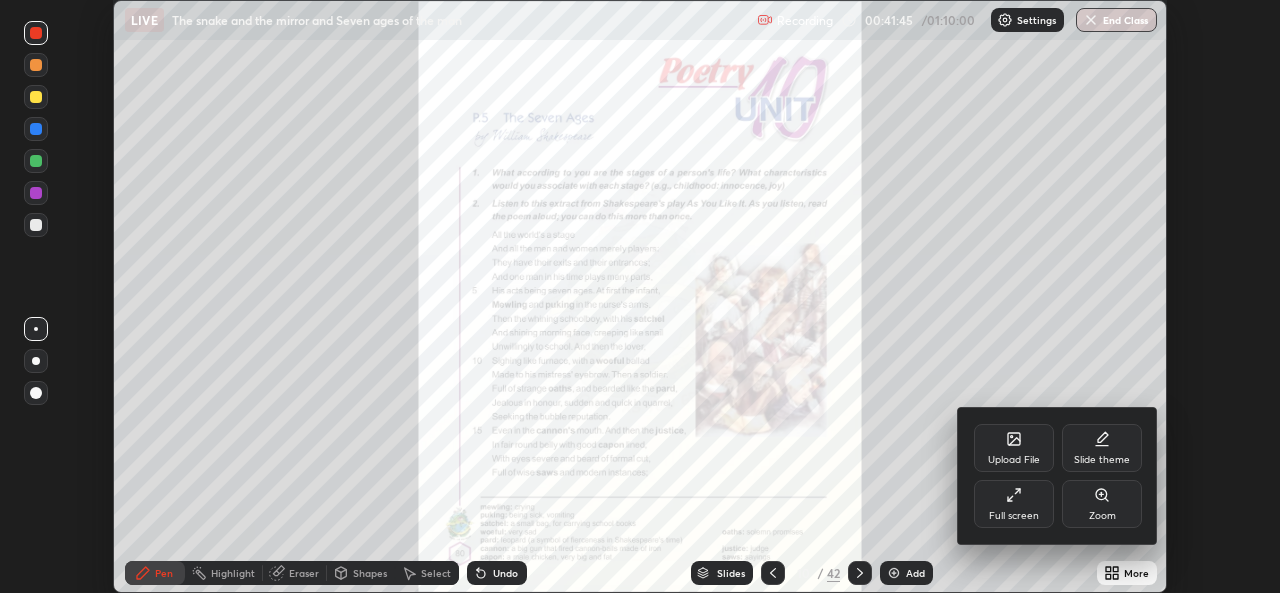 click on "Zoom" at bounding box center [1102, 504] 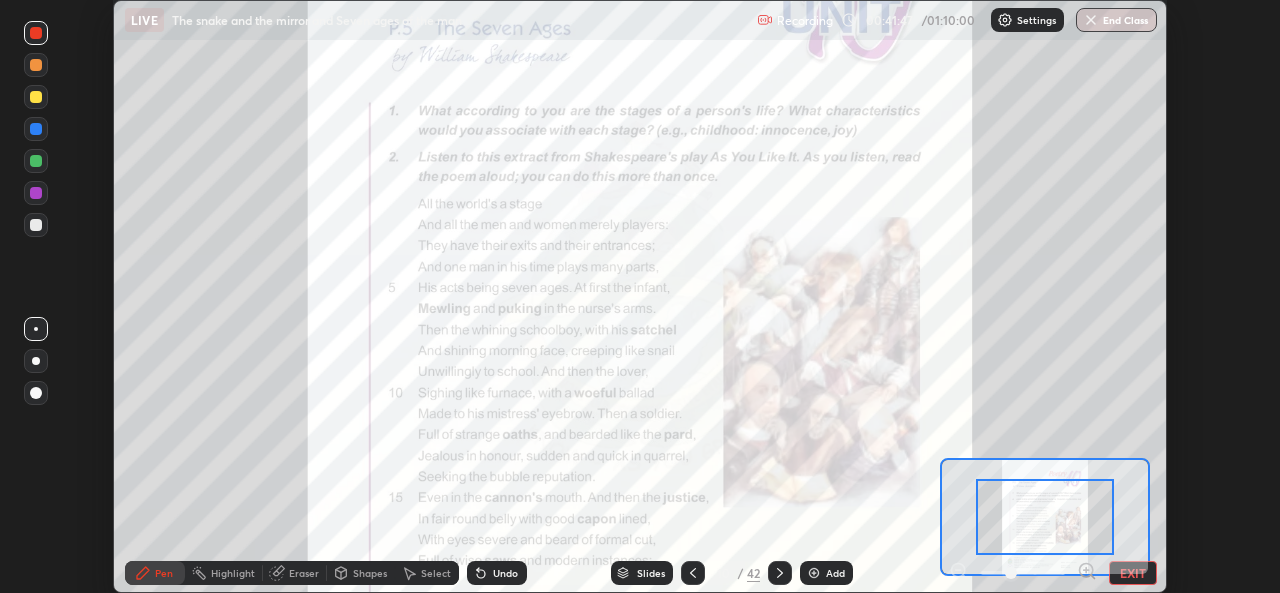 click 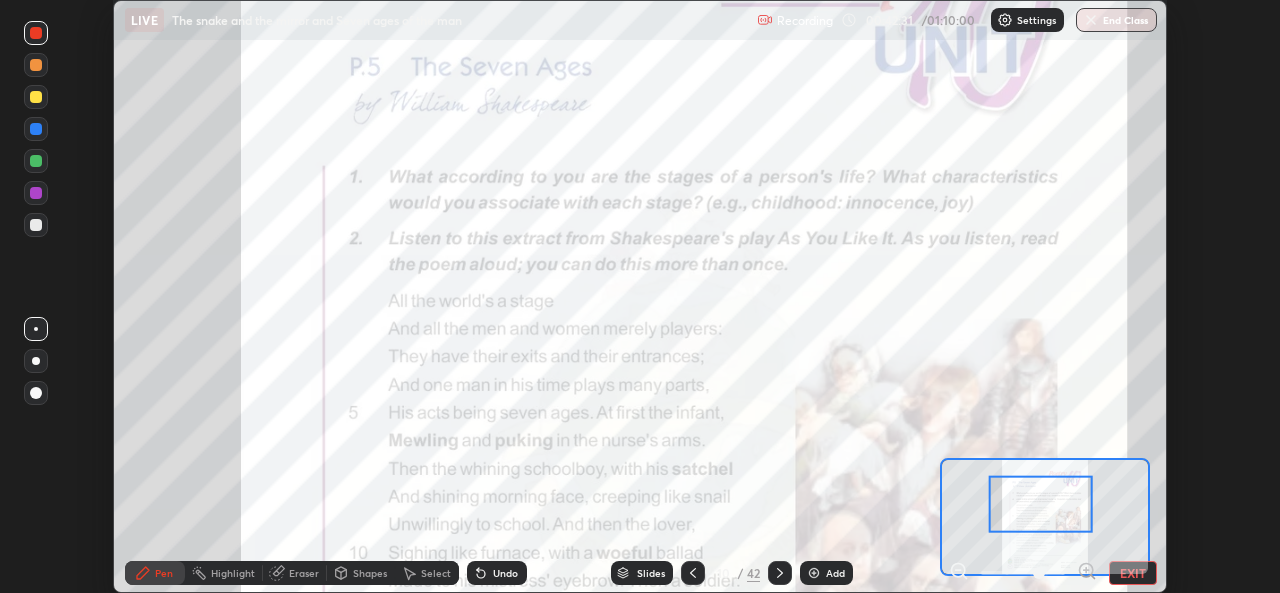 click at bounding box center [1040, 504] 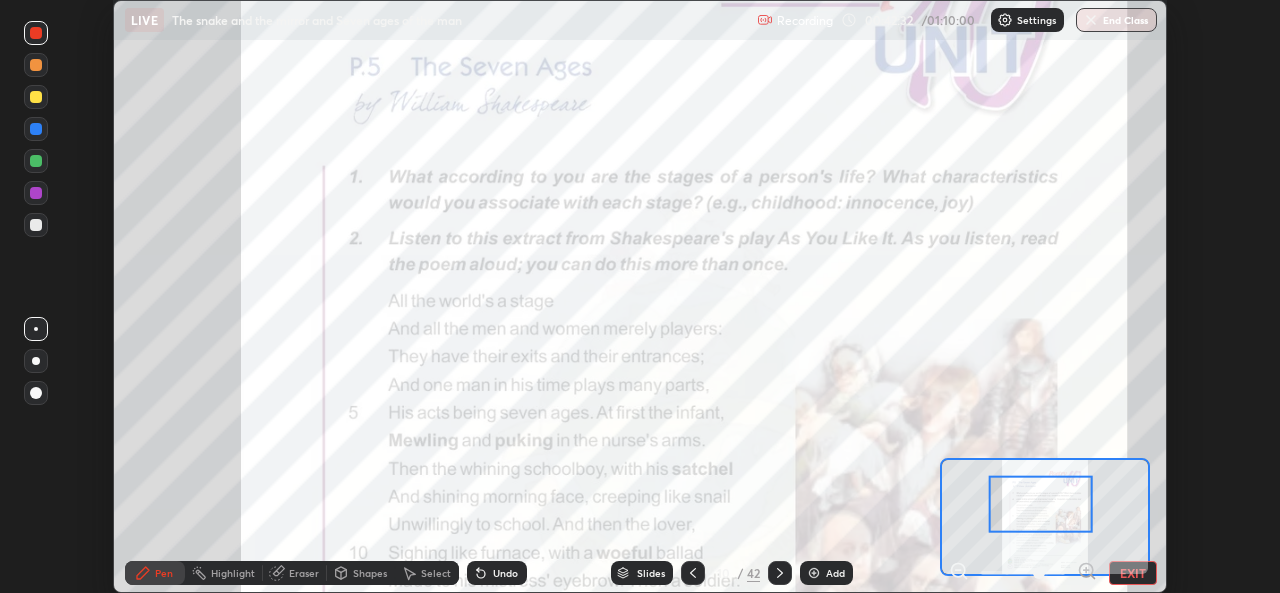 click 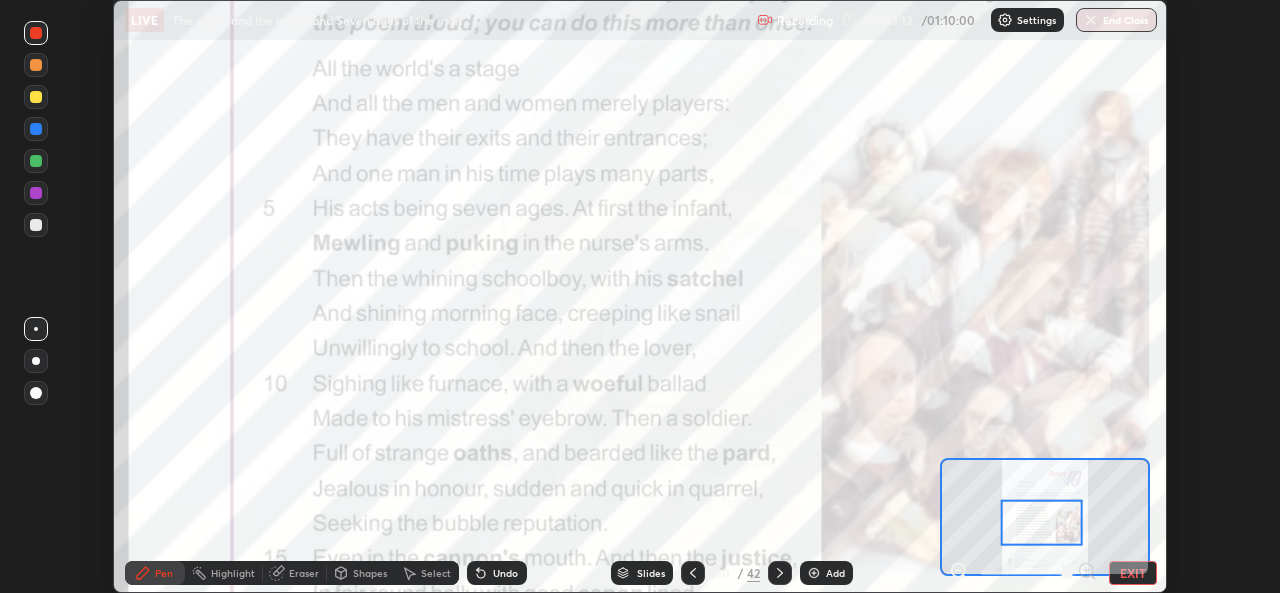 click on "LIVE The snake and the mirror and Seven ages of the man" at bounding box center [437, 20] 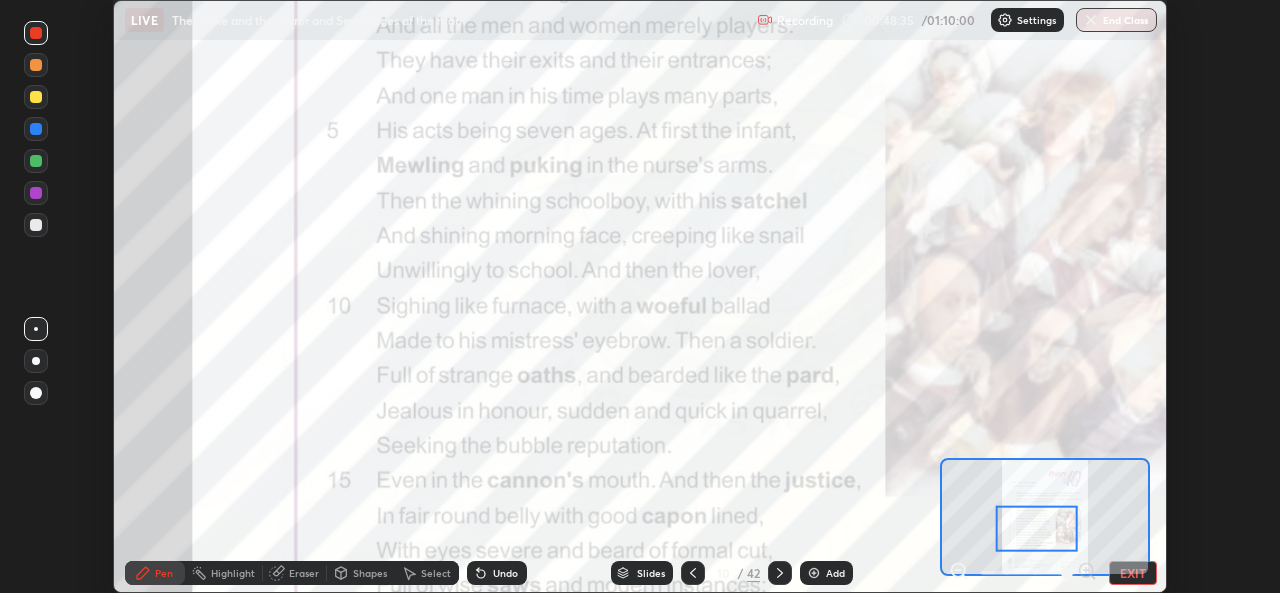 click at bounding box center [36, 129] 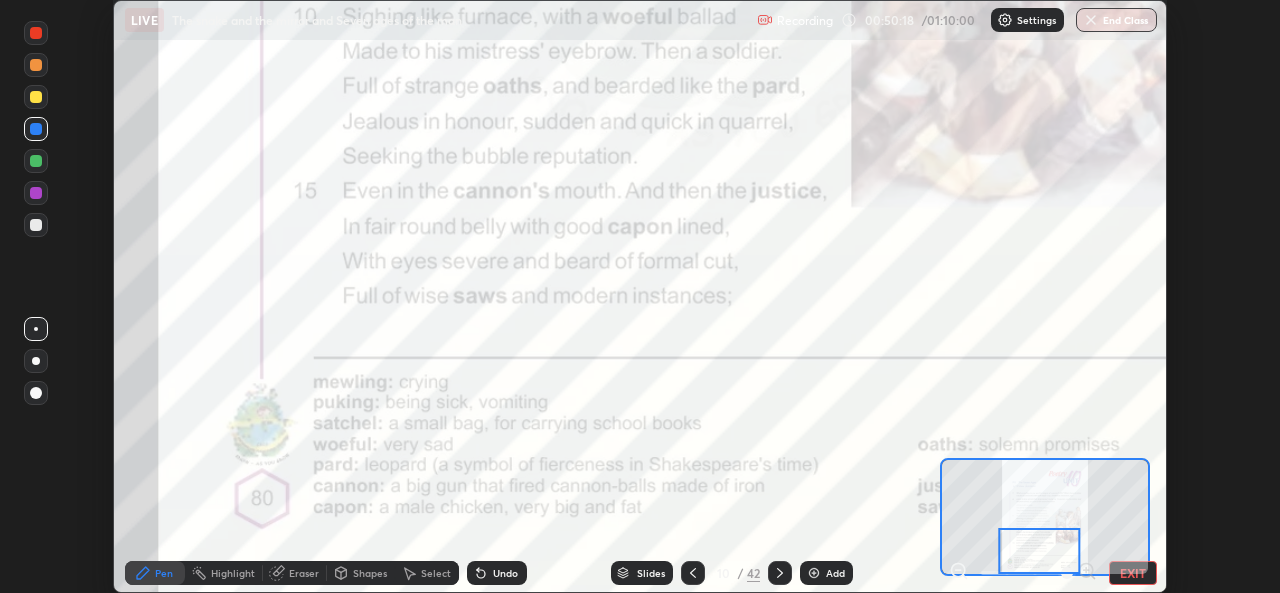 click 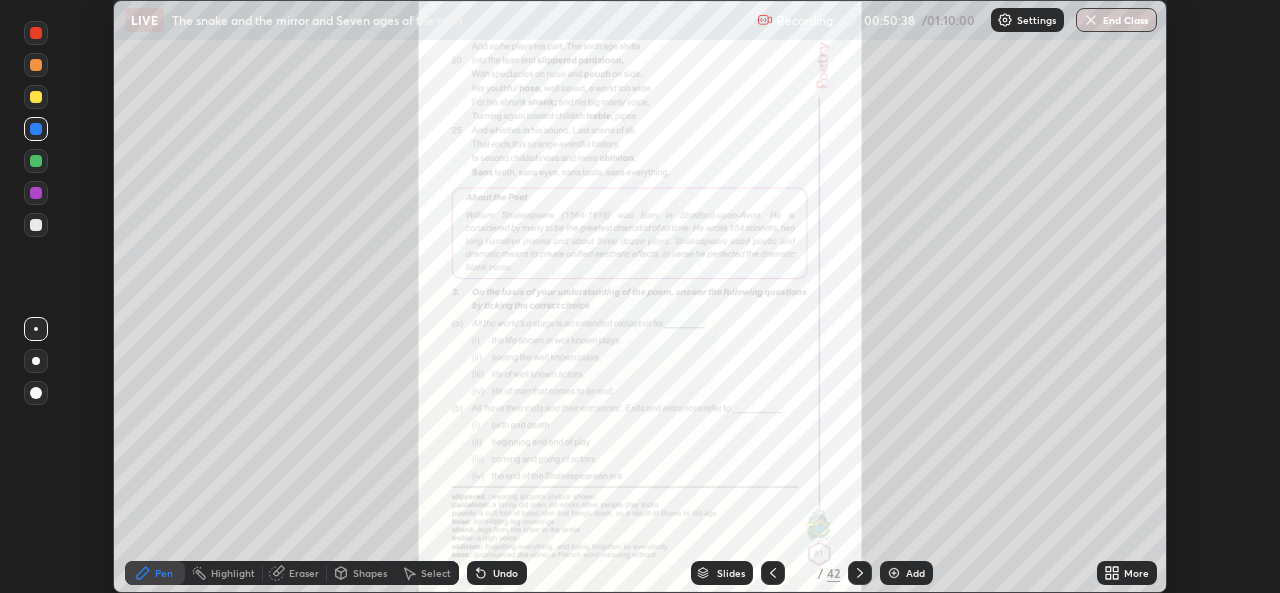 click on "More" at bounding box center [1127, 573] 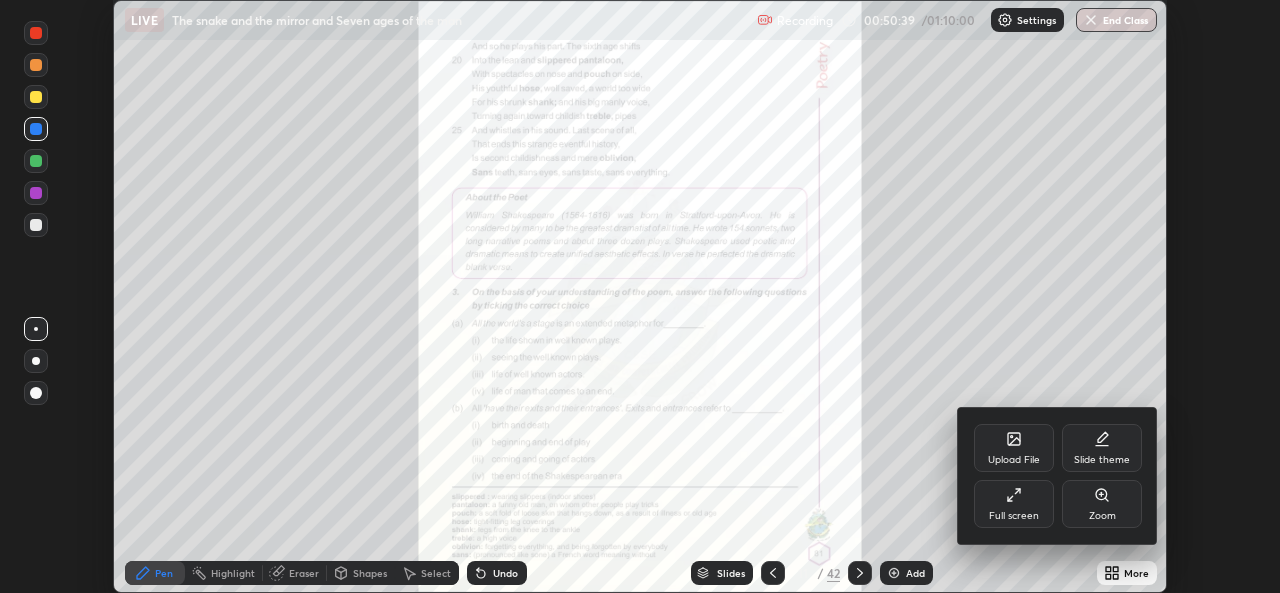 click on "Zoom" at bounding box center [1102, 504] 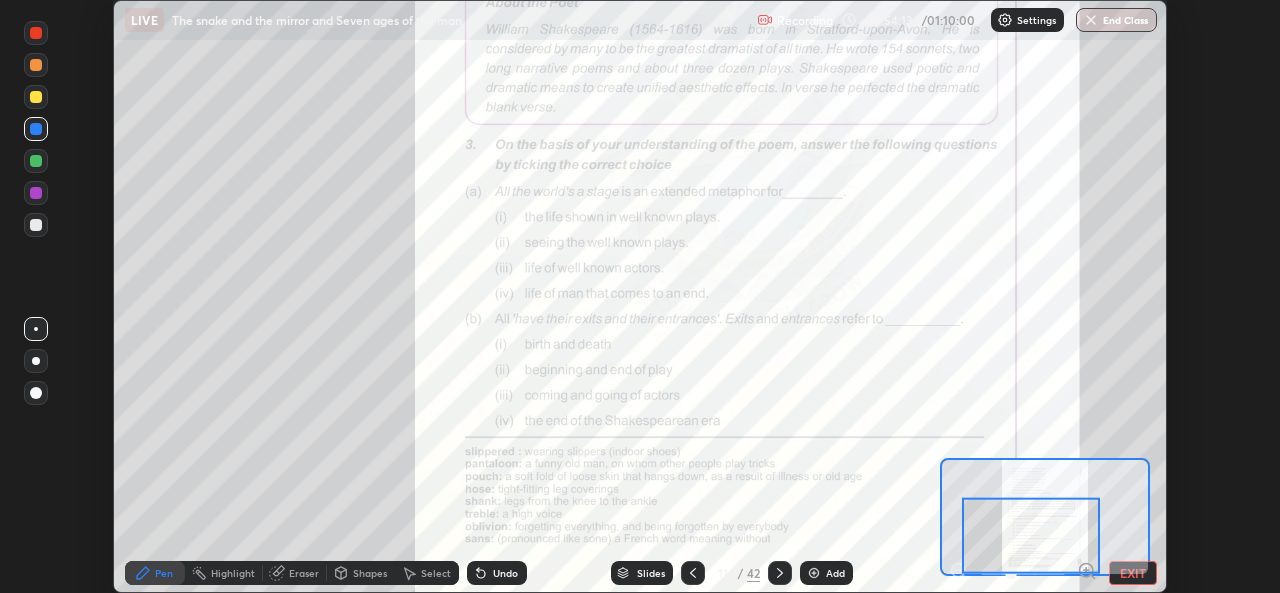 click 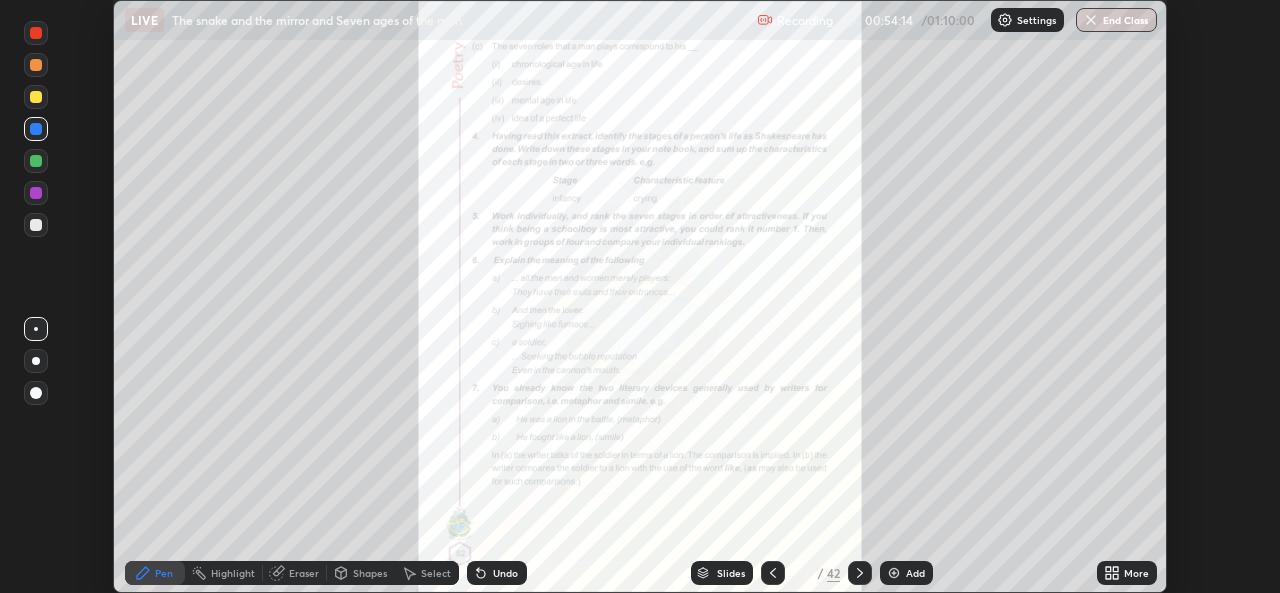 click 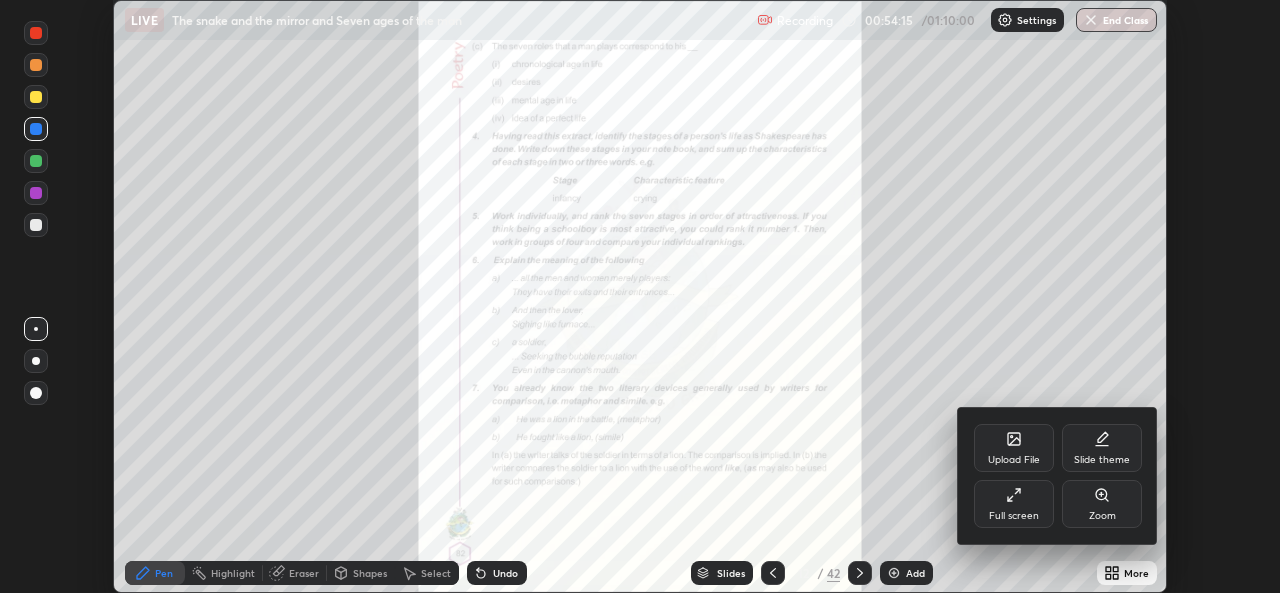 click on "Zoom" at bounding box center [1102, 516] 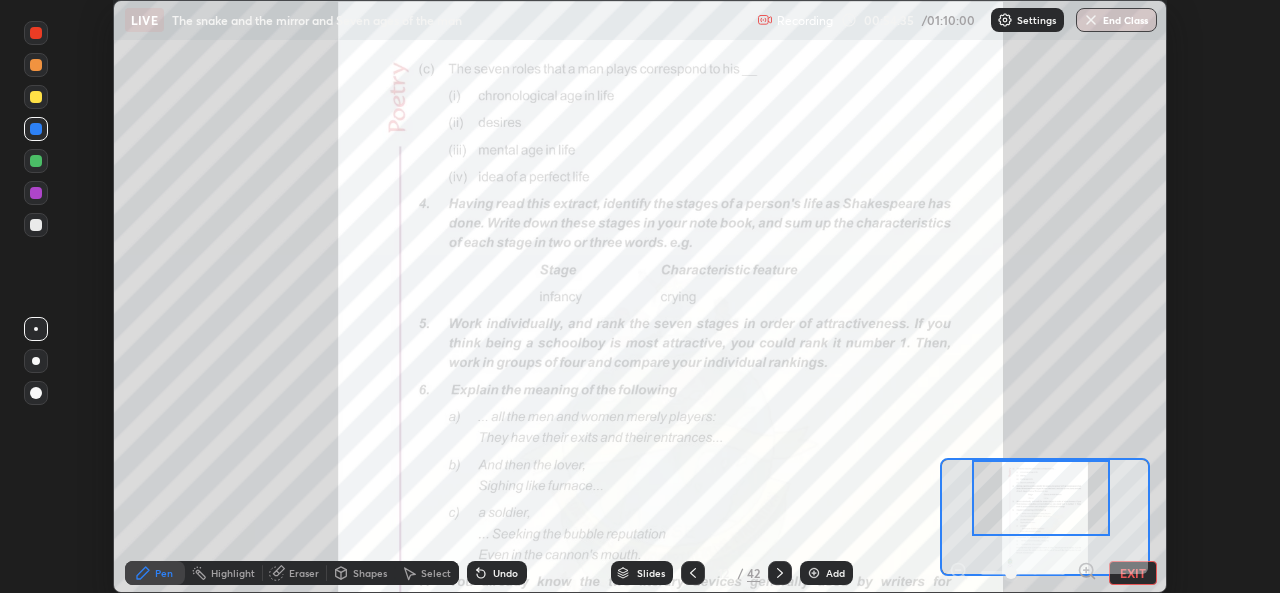 click at bounding box center (36, 33) 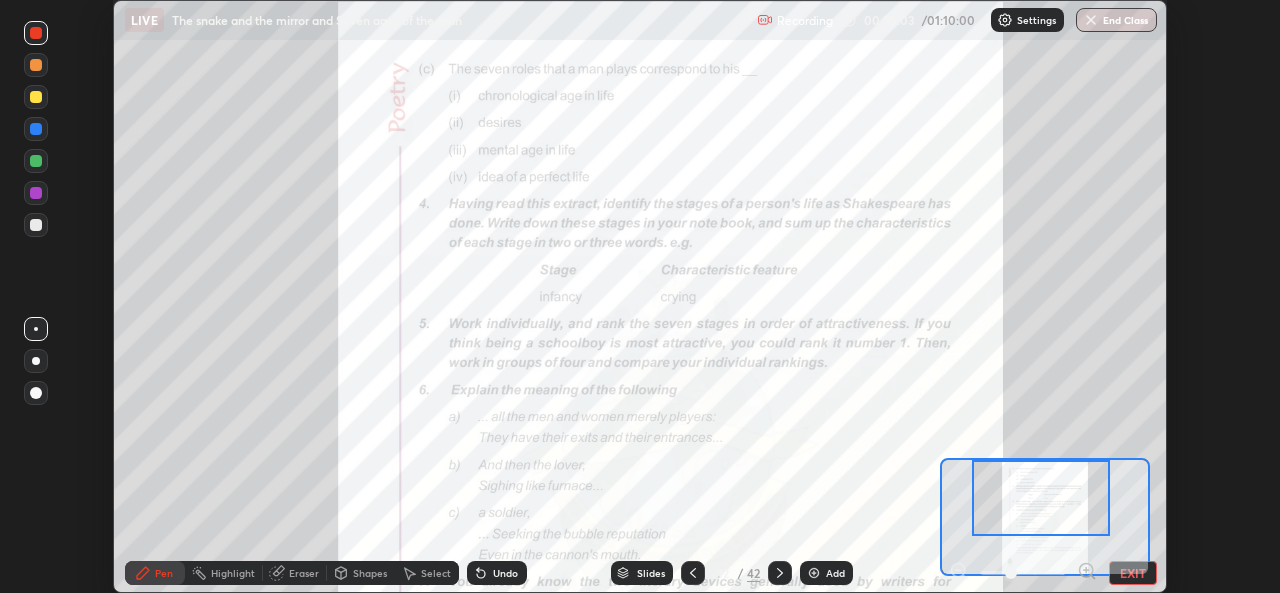 click at bounding box center [36, 129] 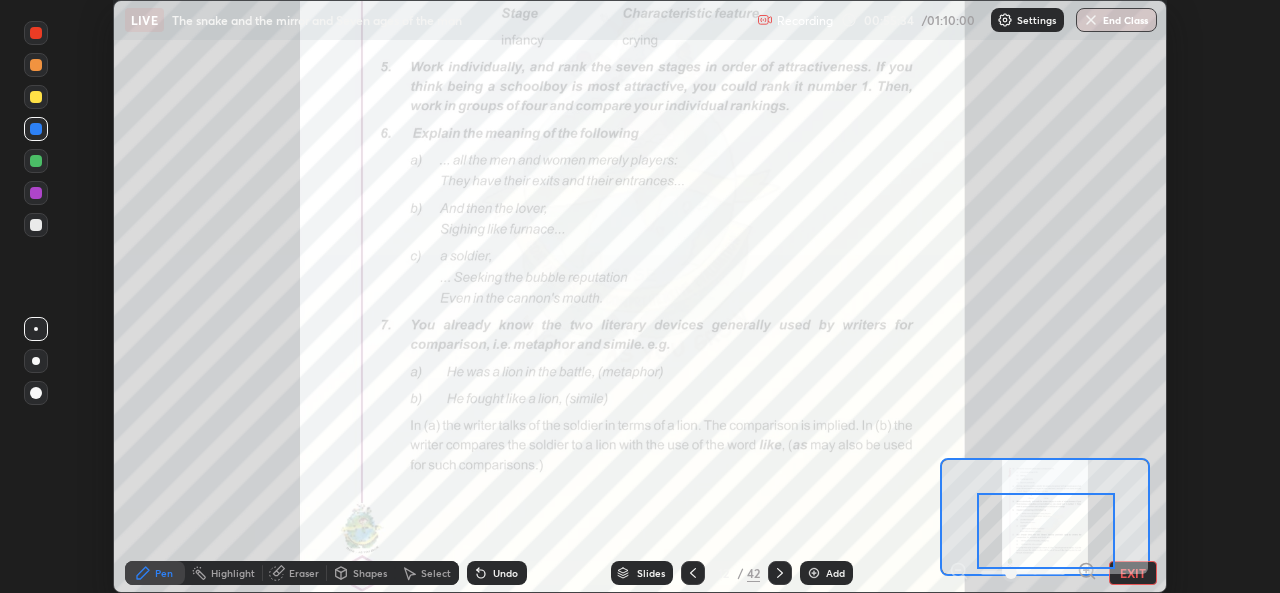 click at bounding box center [1046, 531] 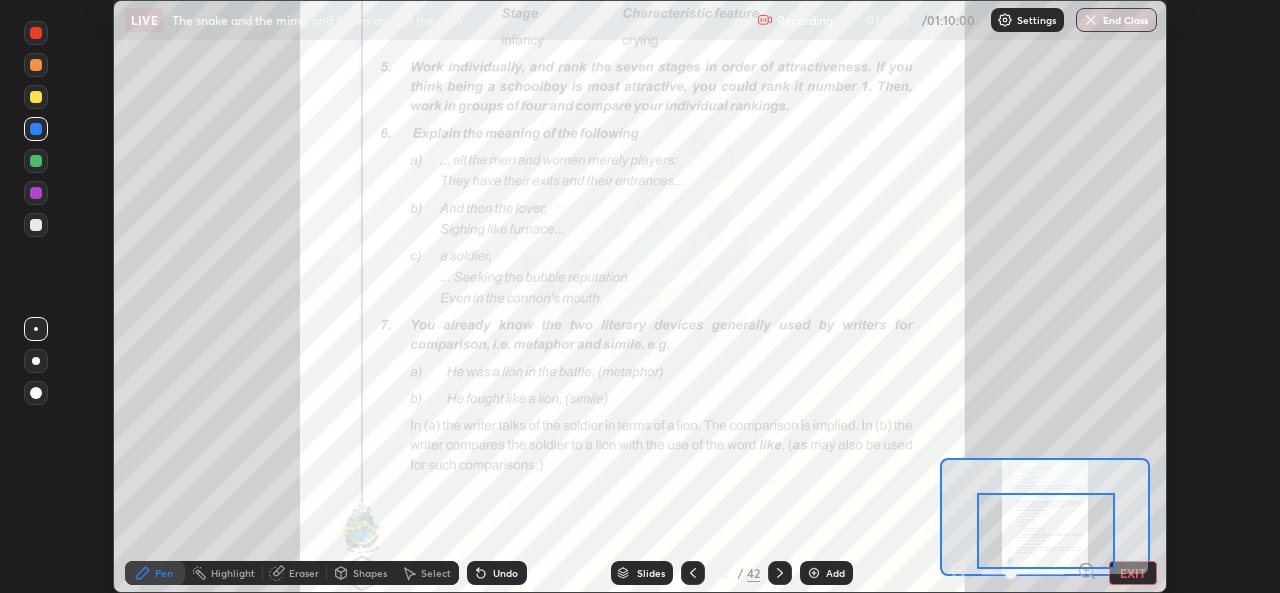 click on "EXIT" at bounding box center [1133, 573] 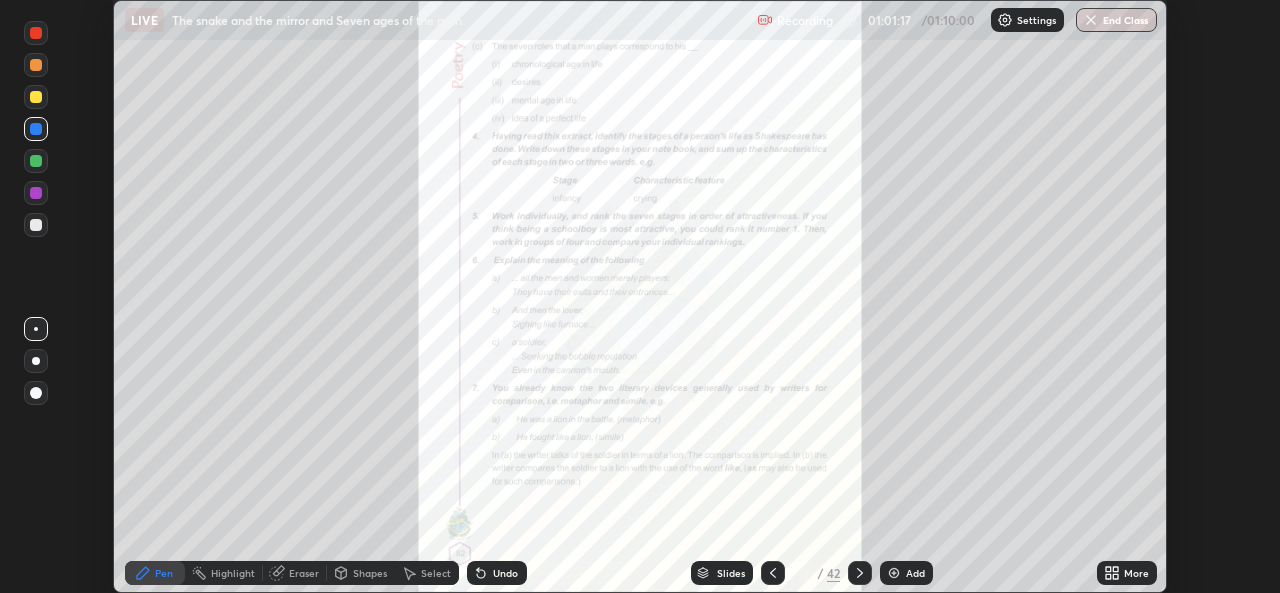click on "End Class" at bounding box center [1116, 20] 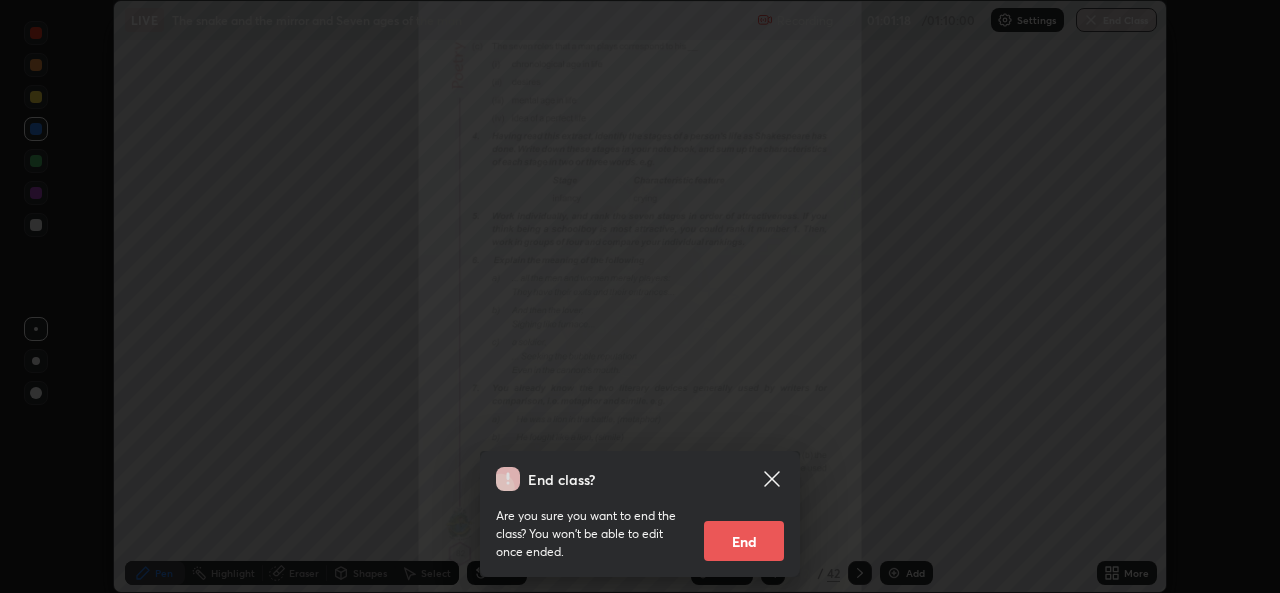 click on "End" at bounding box center (744, 541) 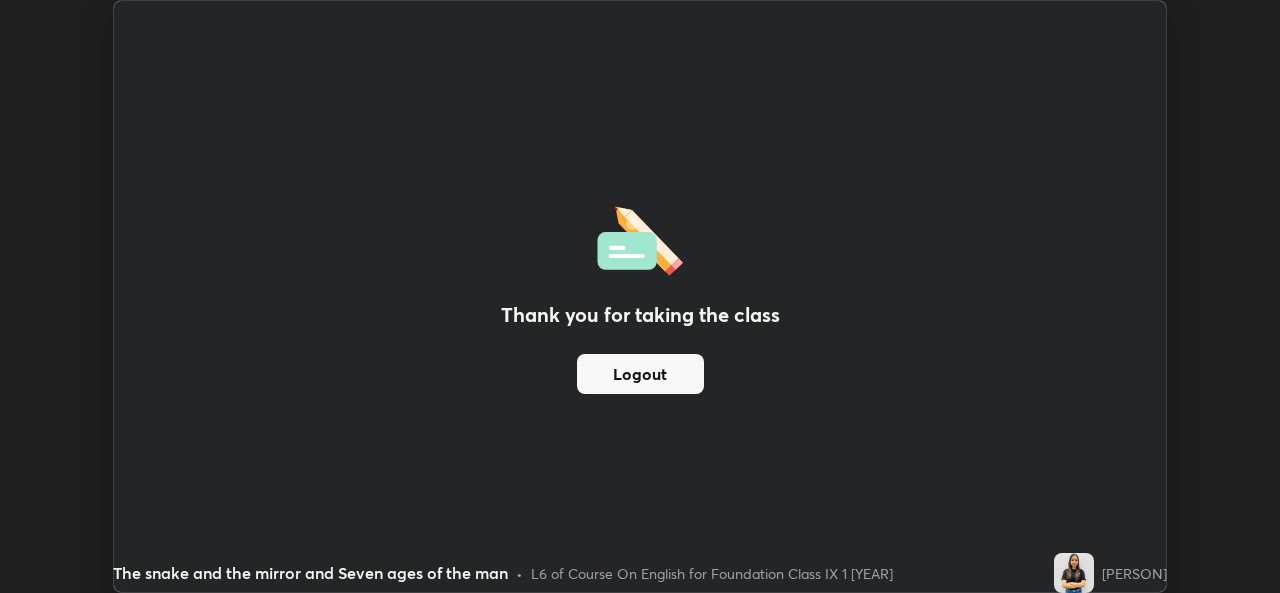 click on "Thank you for taking the class Logout" at bounding box center [640, 296] 